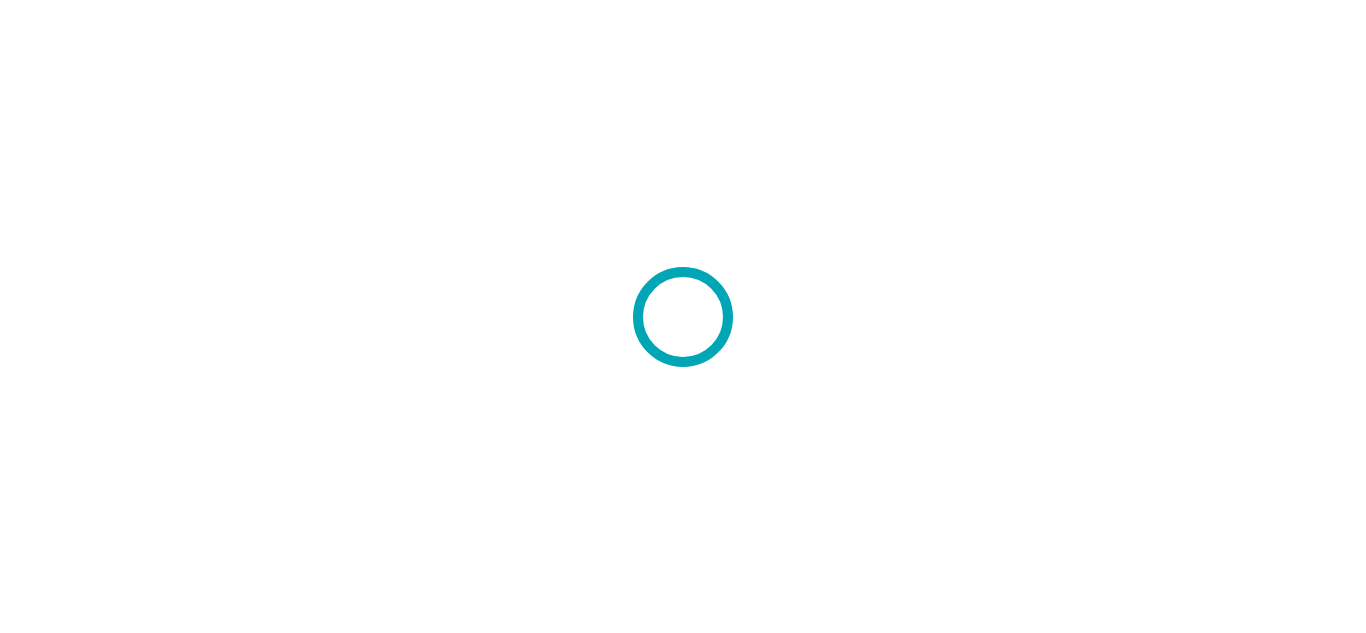 scroll, scrollTop: 0, scrollLeft: 0, axis: both 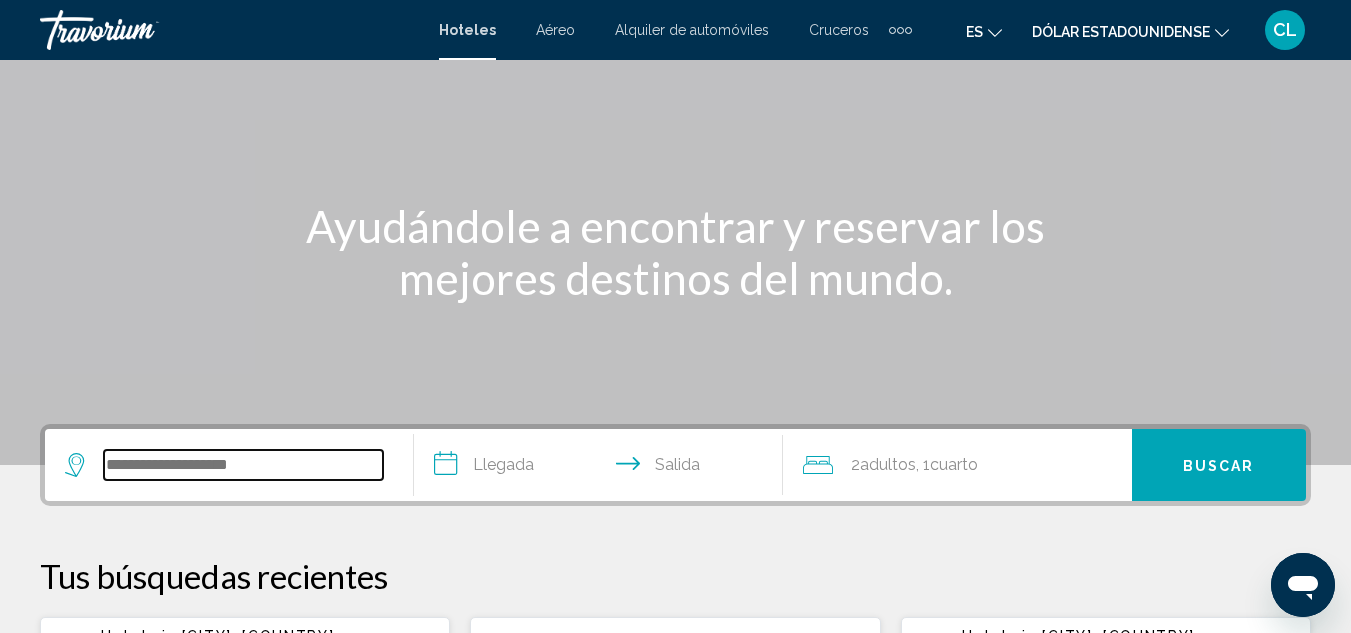 click at bounding box center [243, 465] 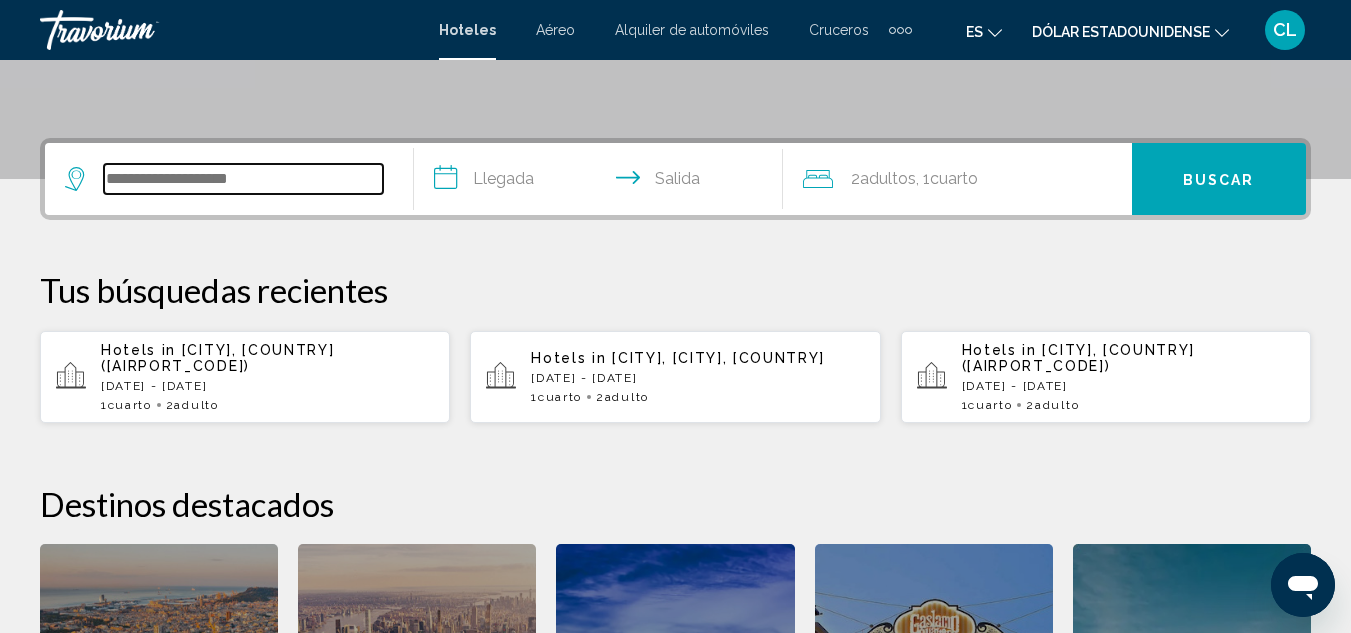 scroll, scrollTop: 494, scrollLeft: 0, axis: vertical 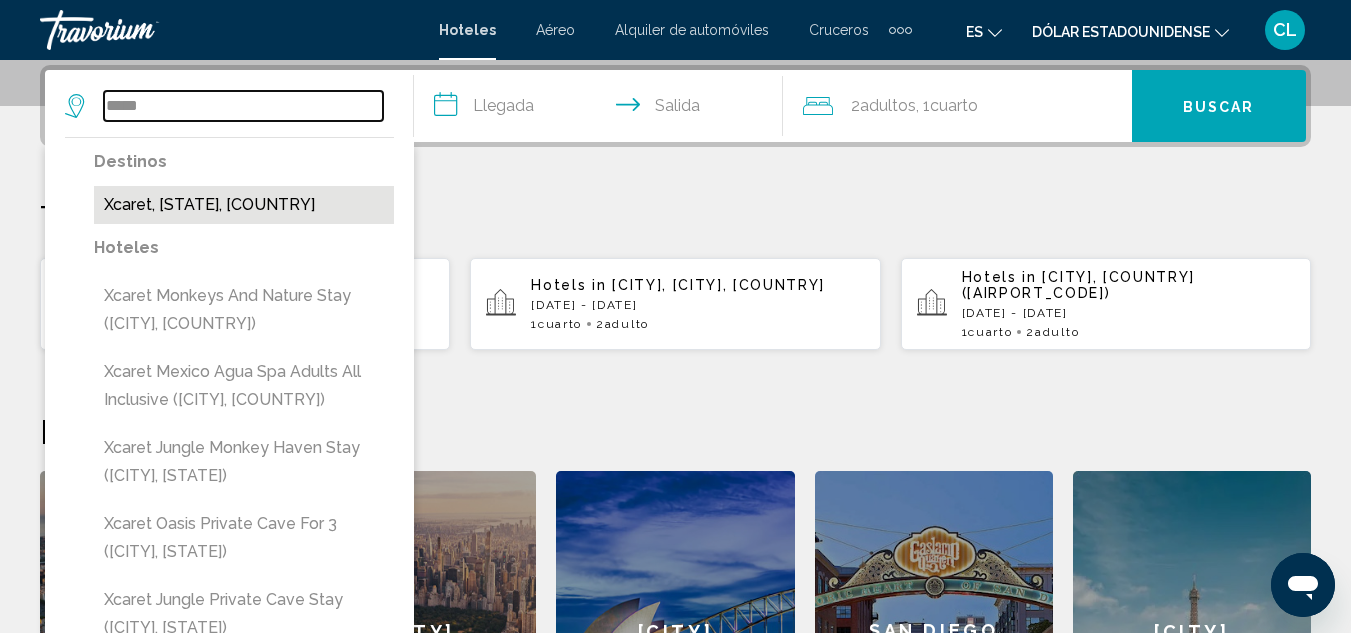 type on "*****" 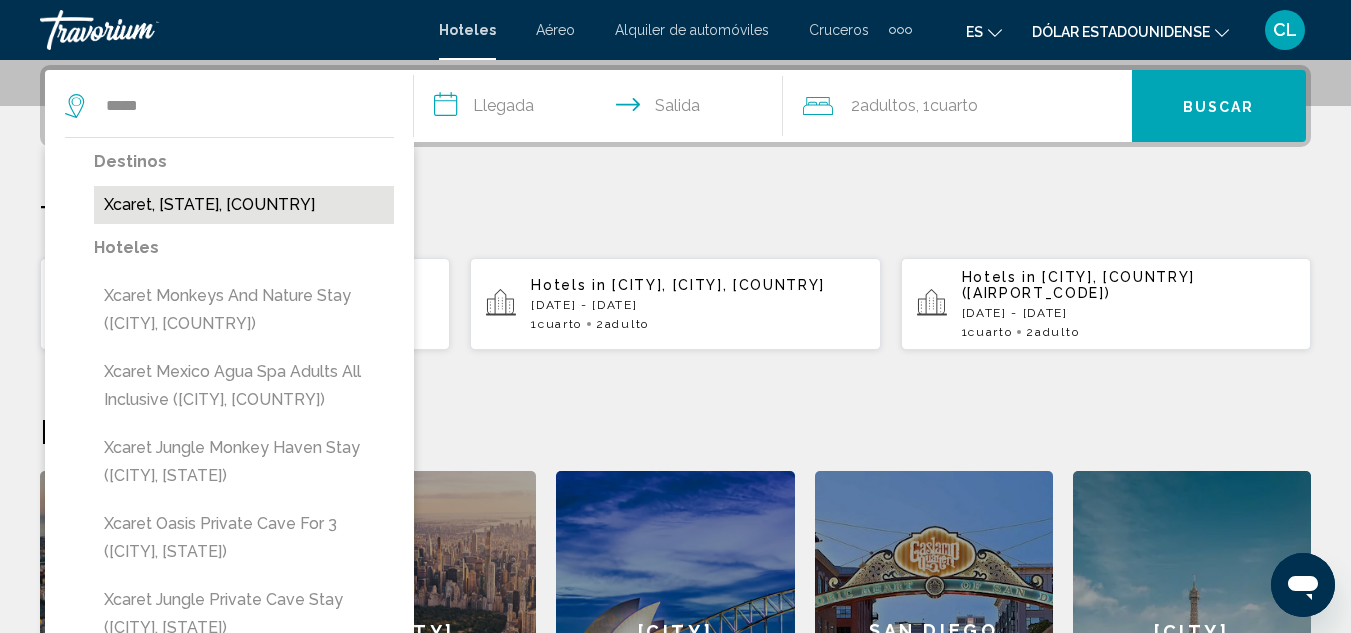 click on "Xcaret, [STATE], [COUNTRY]" at bounding box center (244, 205) 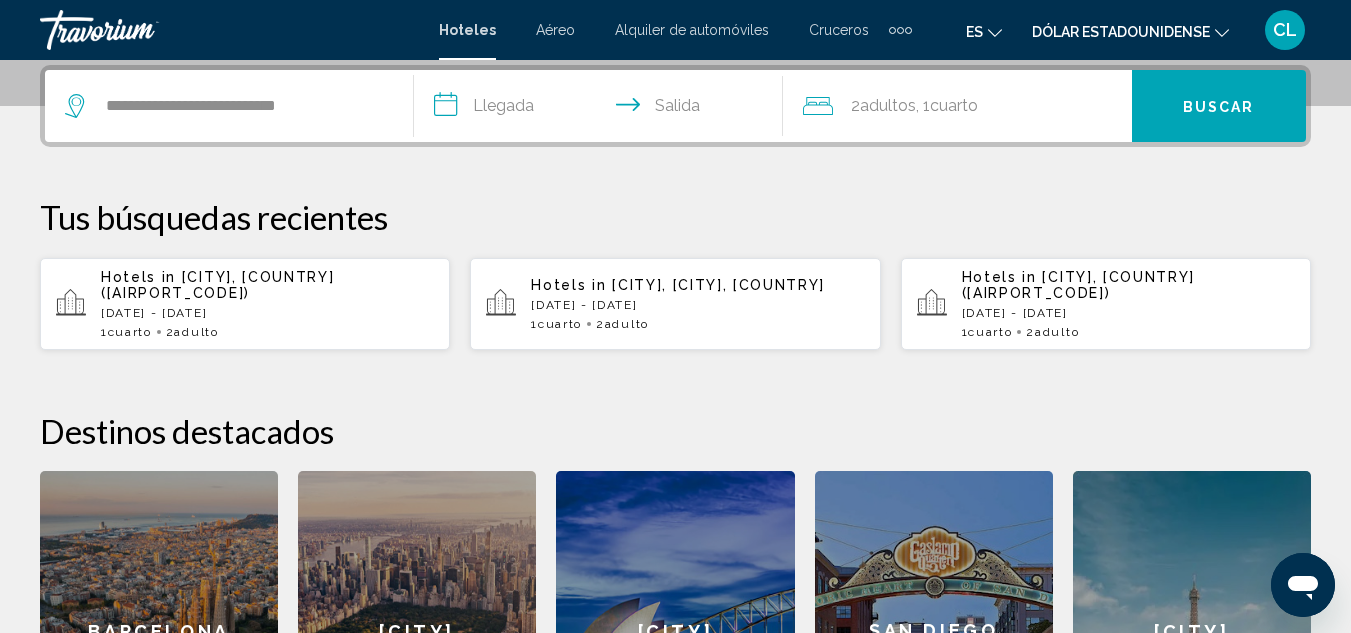 click on "**********" at bounding box center (602, 109) 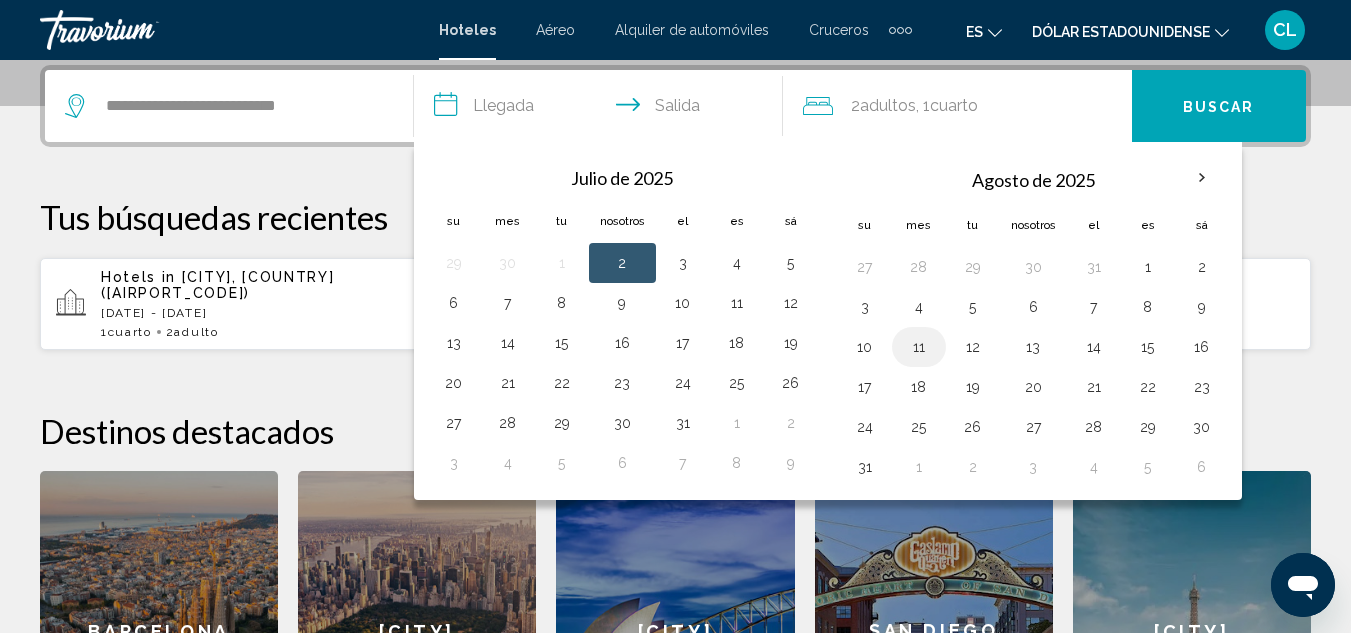 click on "11" at bounding box center [919, 347] 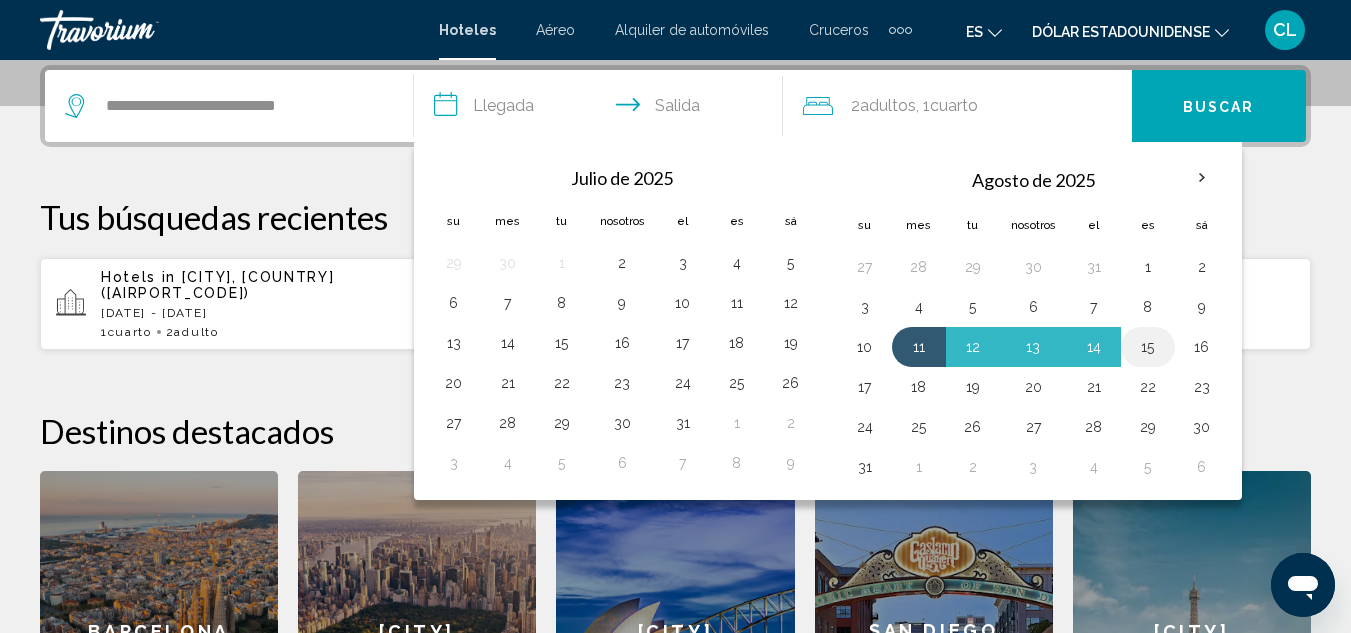 click on "15" at bounding box center (1148, 347) 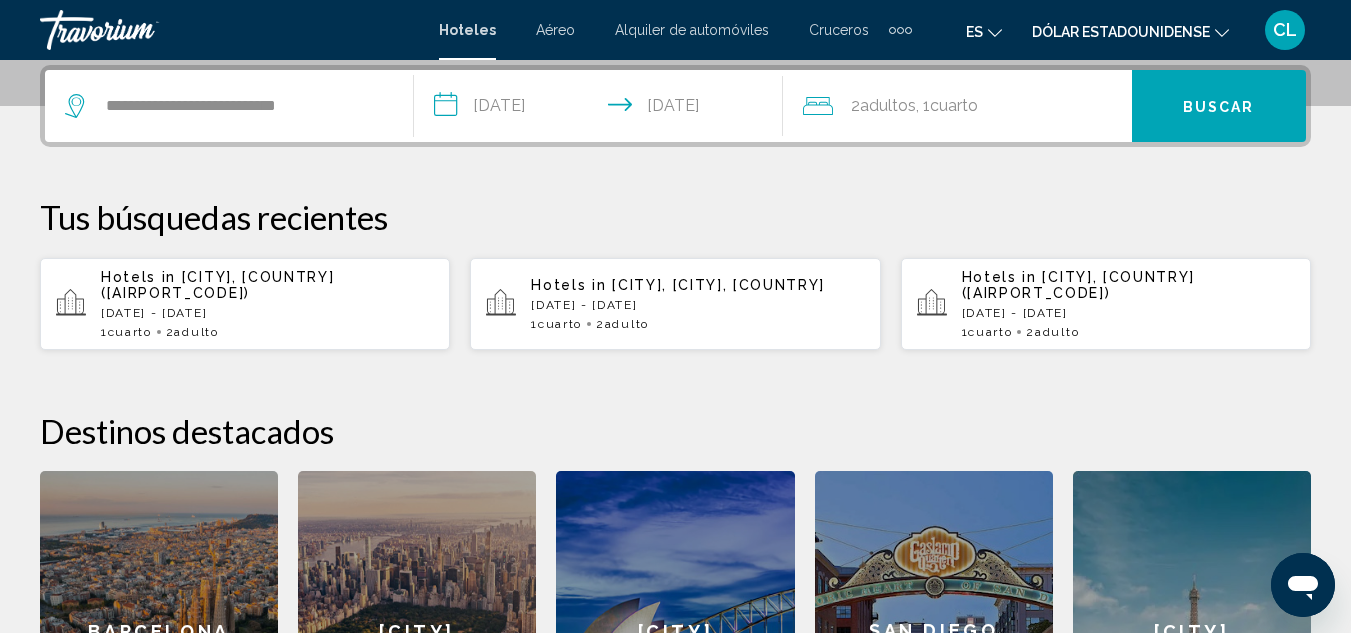 click on "**********" at bounding box center (602, 109) 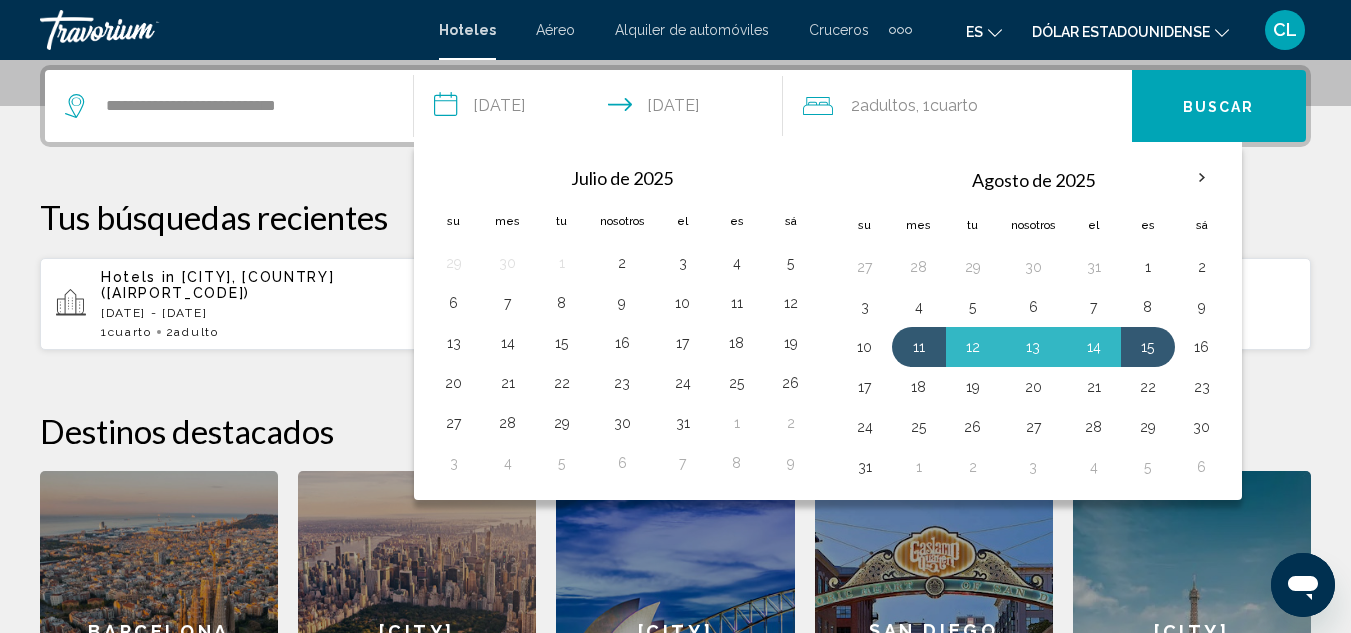 click on "2" at bounding box center (855, 105) 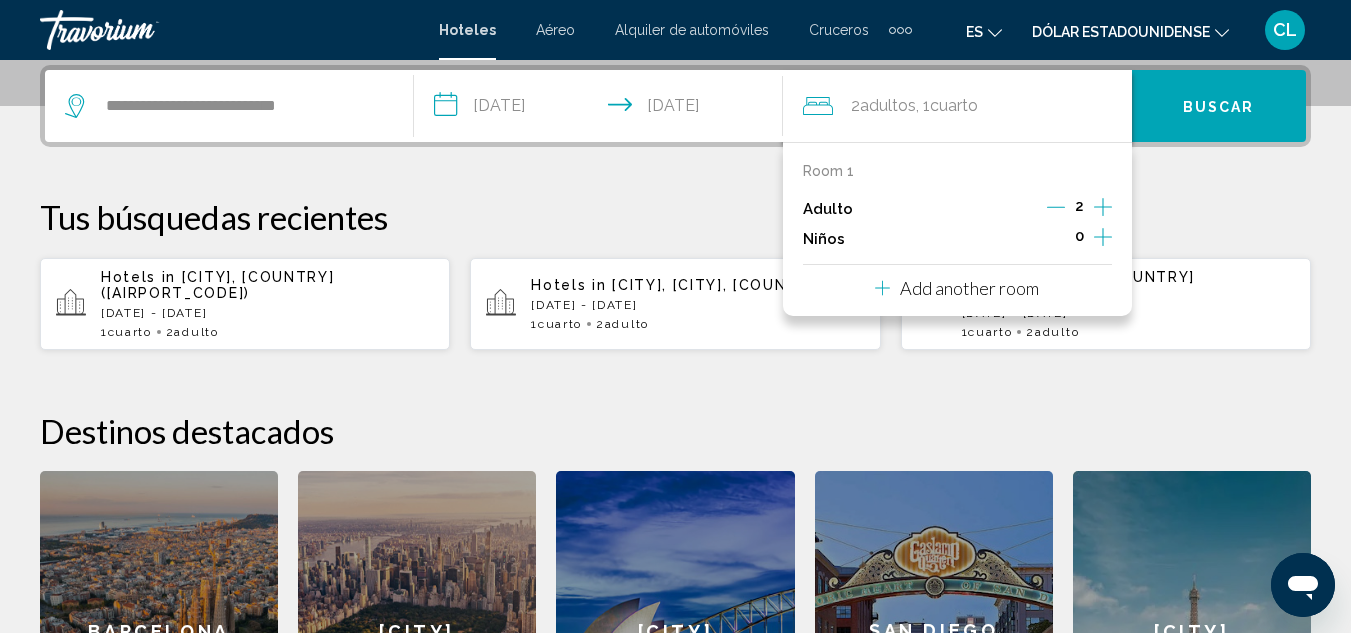click at bounding box center (1103, 207) 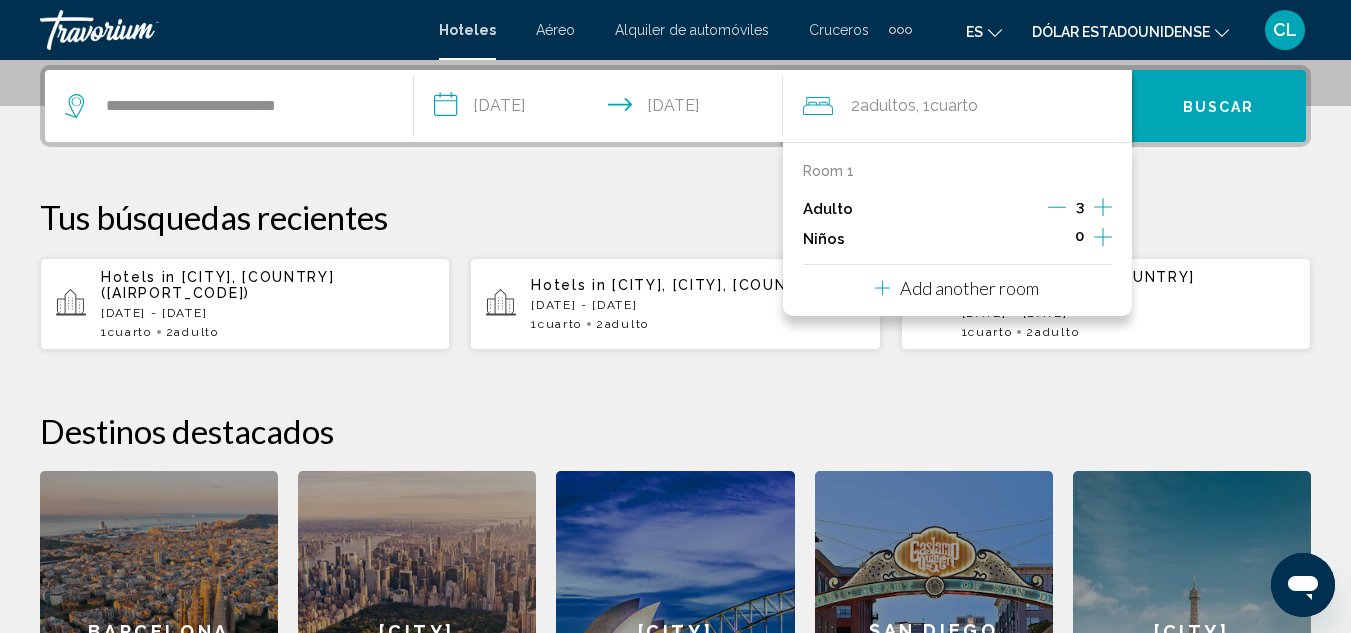 click at bounding box center (1103, 237) 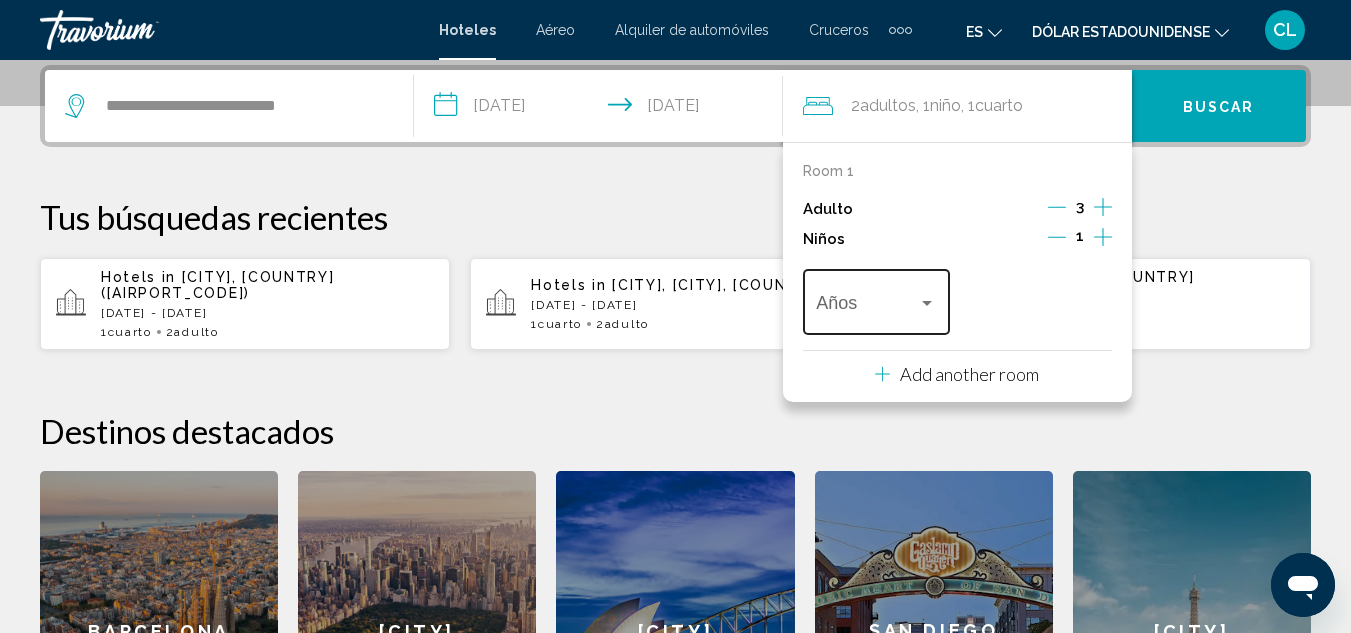 click on "Años" at bounding box center (876, 299) 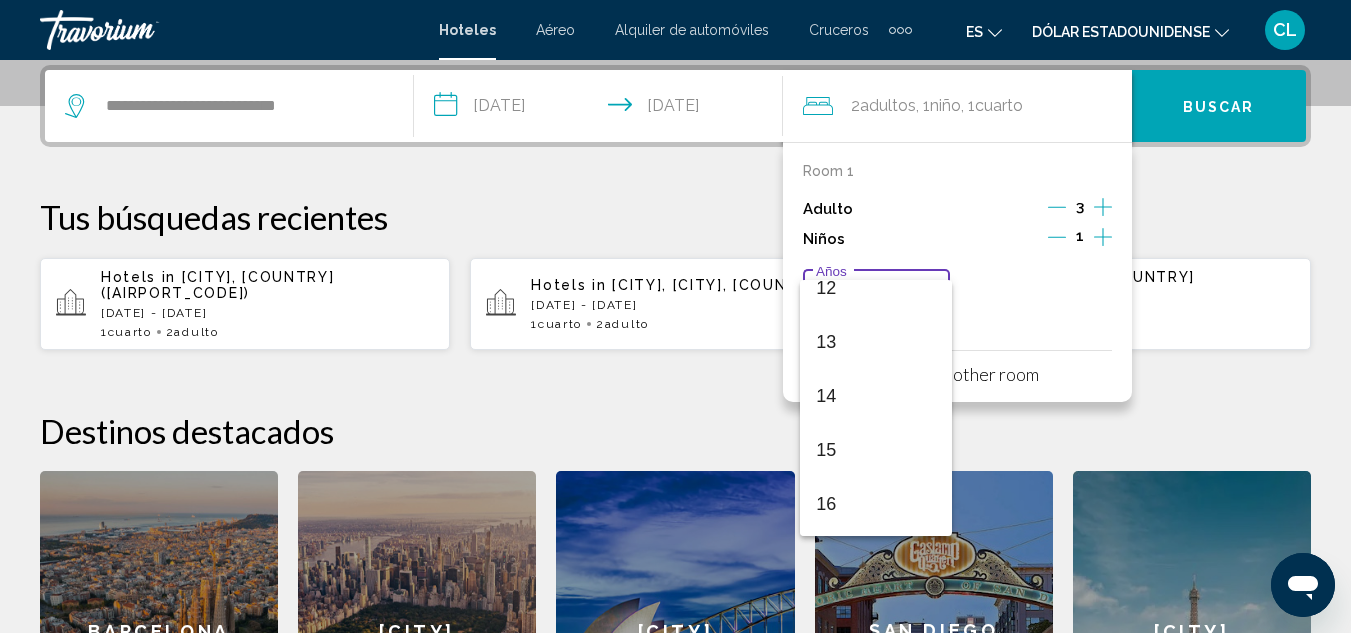 scroll, scrollTop: 681, scrollLeft: 0, axis: vertical 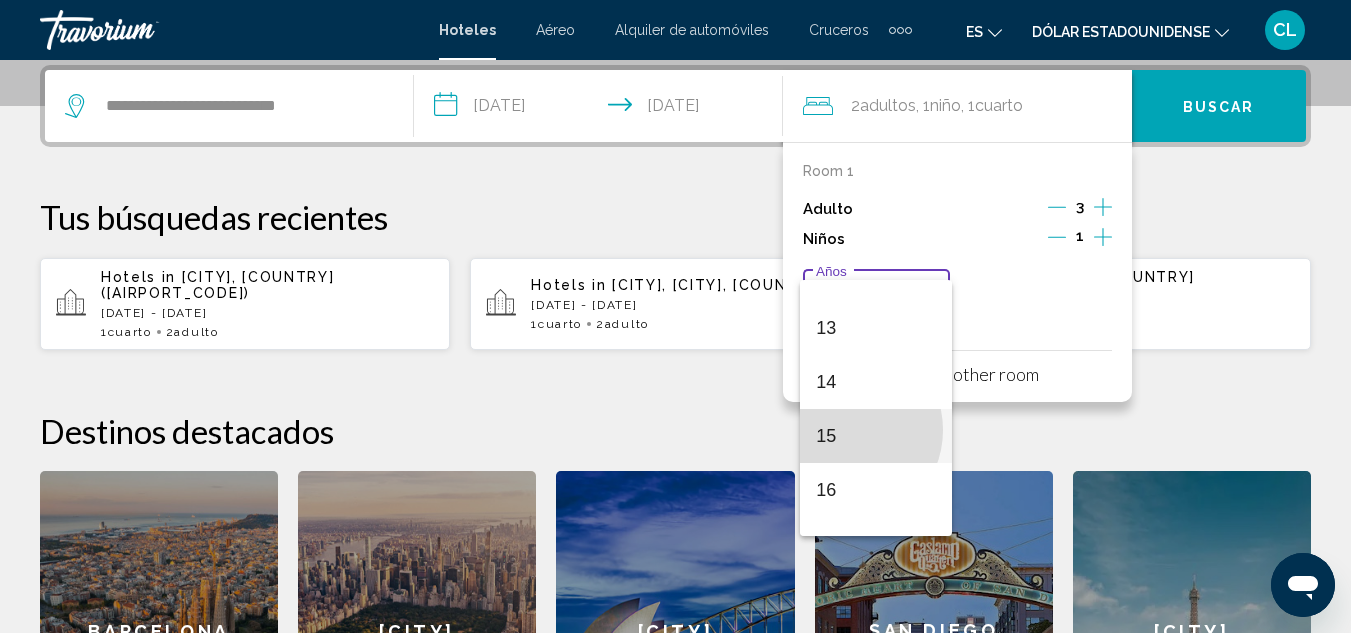 click on "15" at bounding box center (876, 436) 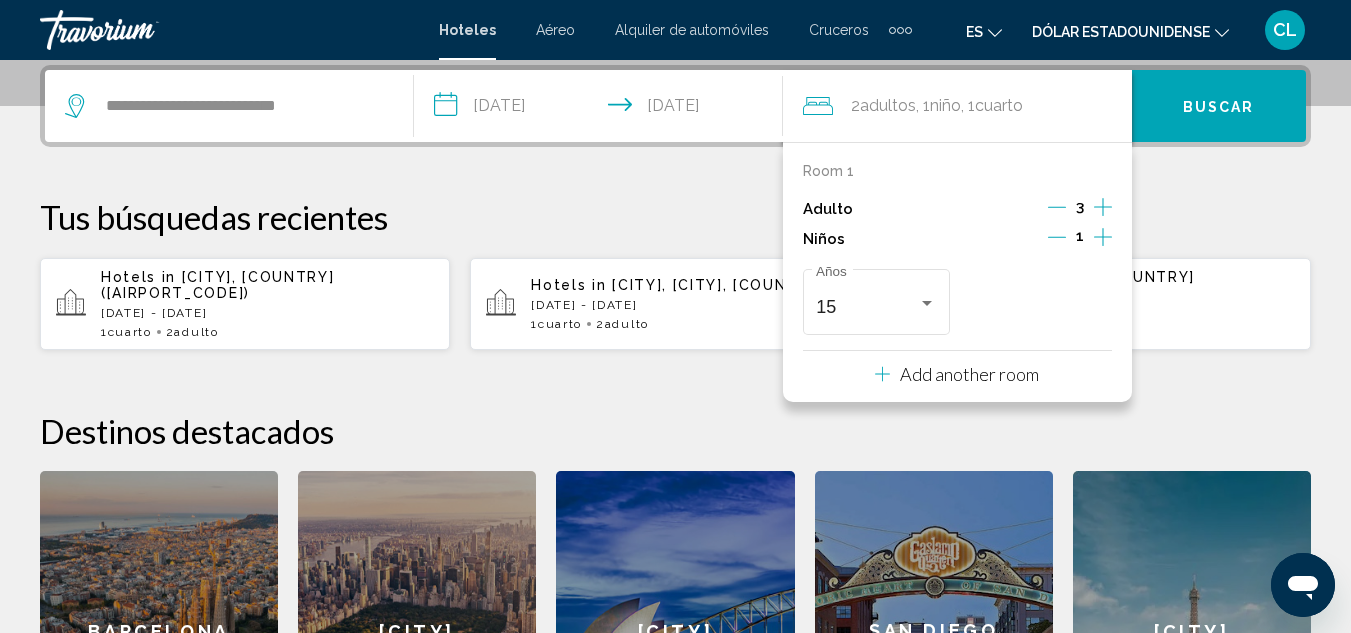 click on "**********" at bounding box center (675, 428) 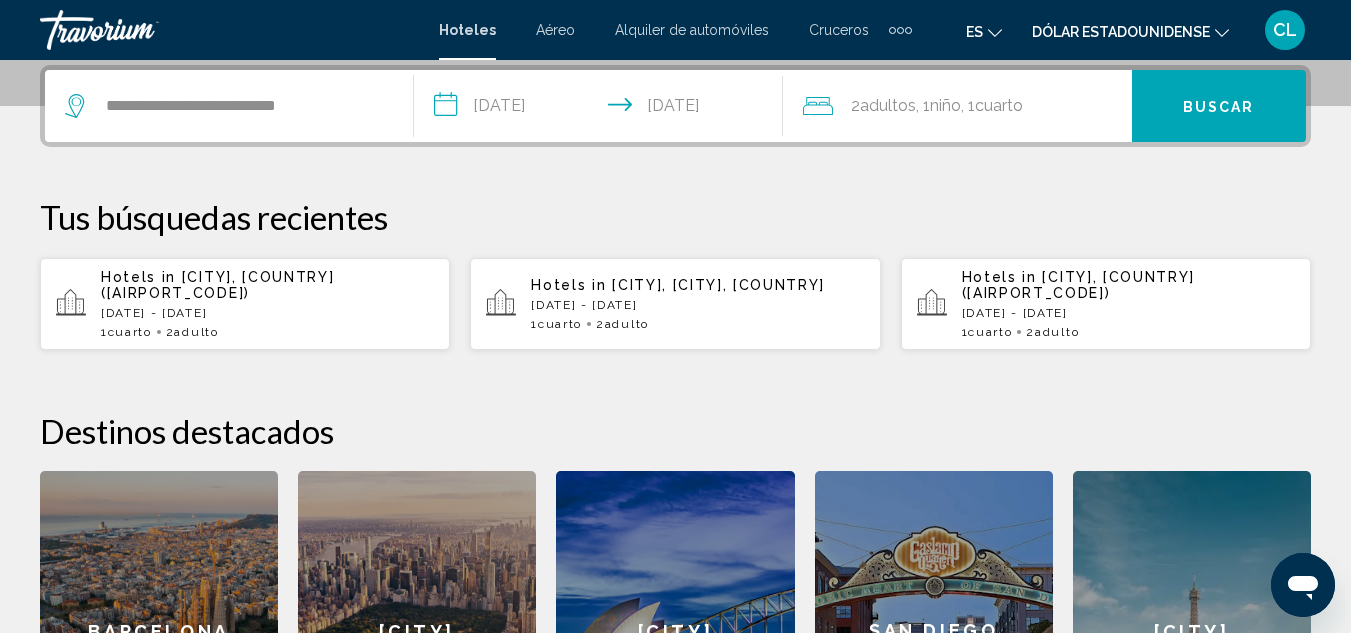 click on "Buscar" at bounding box center [1219, 107] 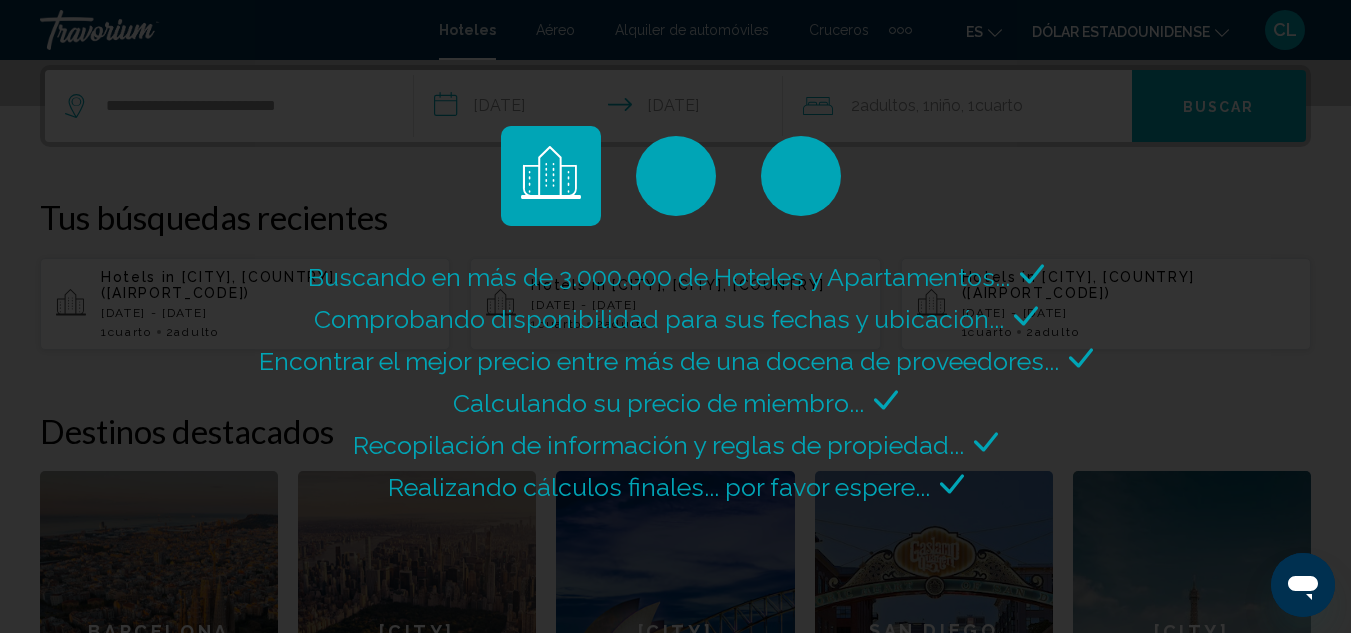 scroll, scrollTop: 0, scrollLeft: 0, axis: both 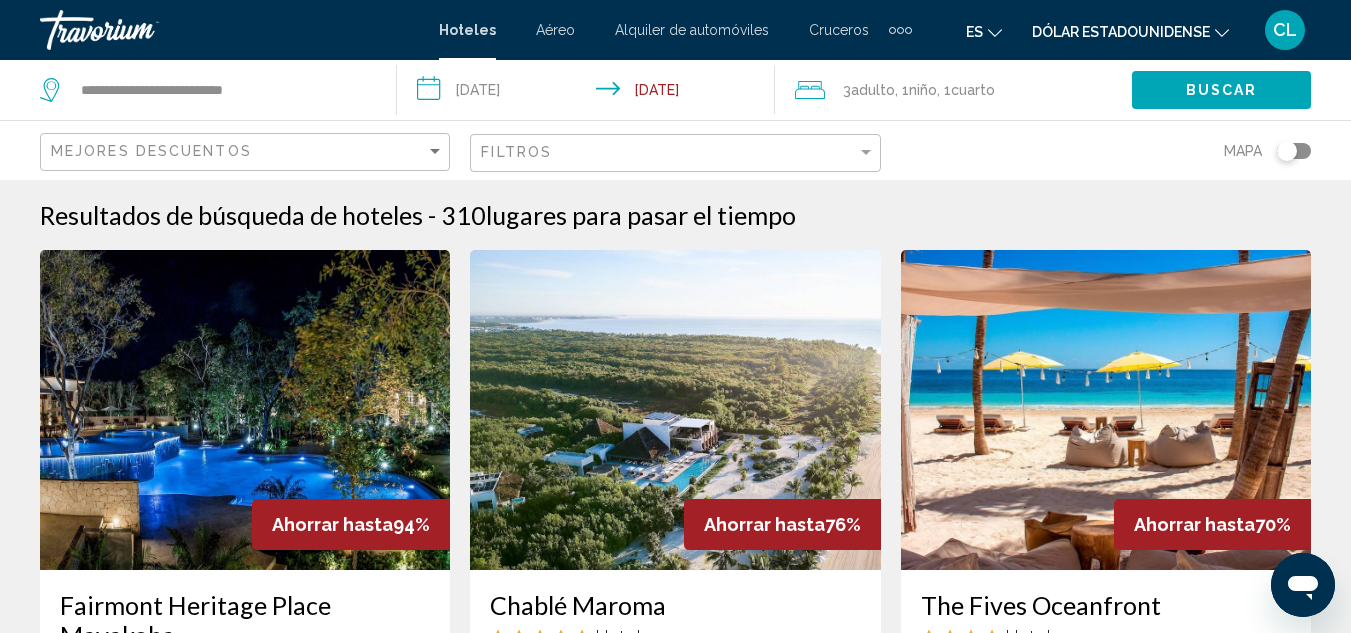 click on "**********" at bounding box center (589, 93) 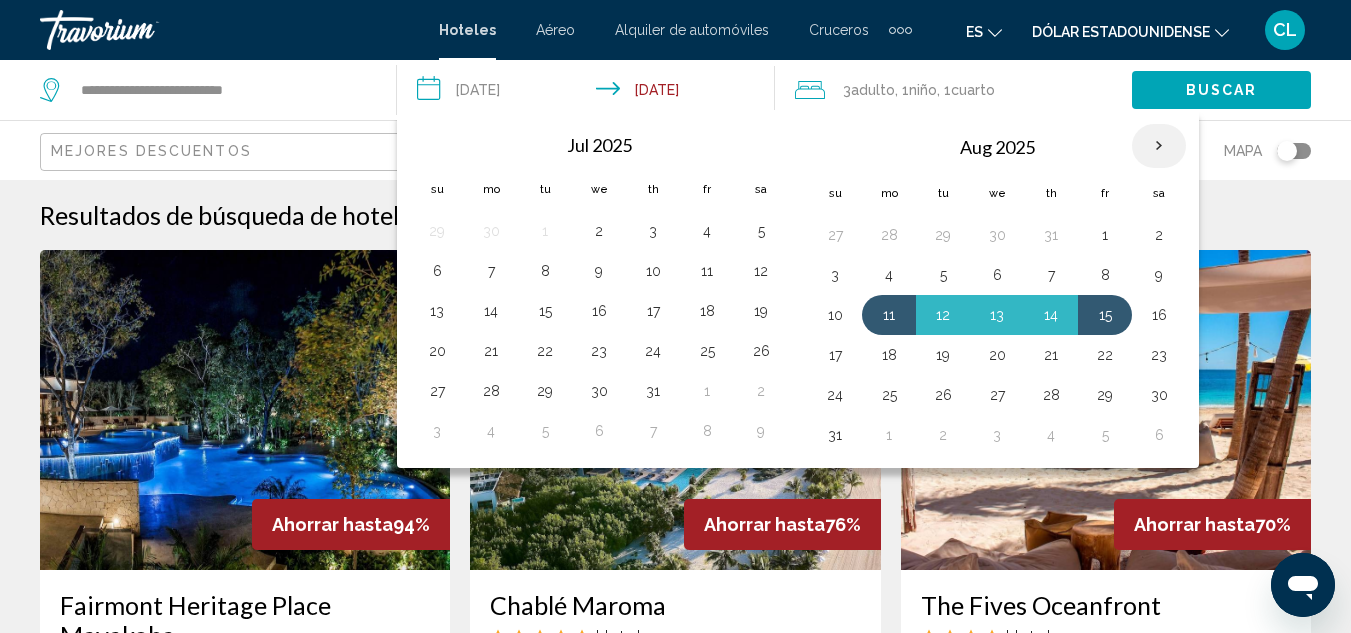 click at bounding box center [1159, 146] 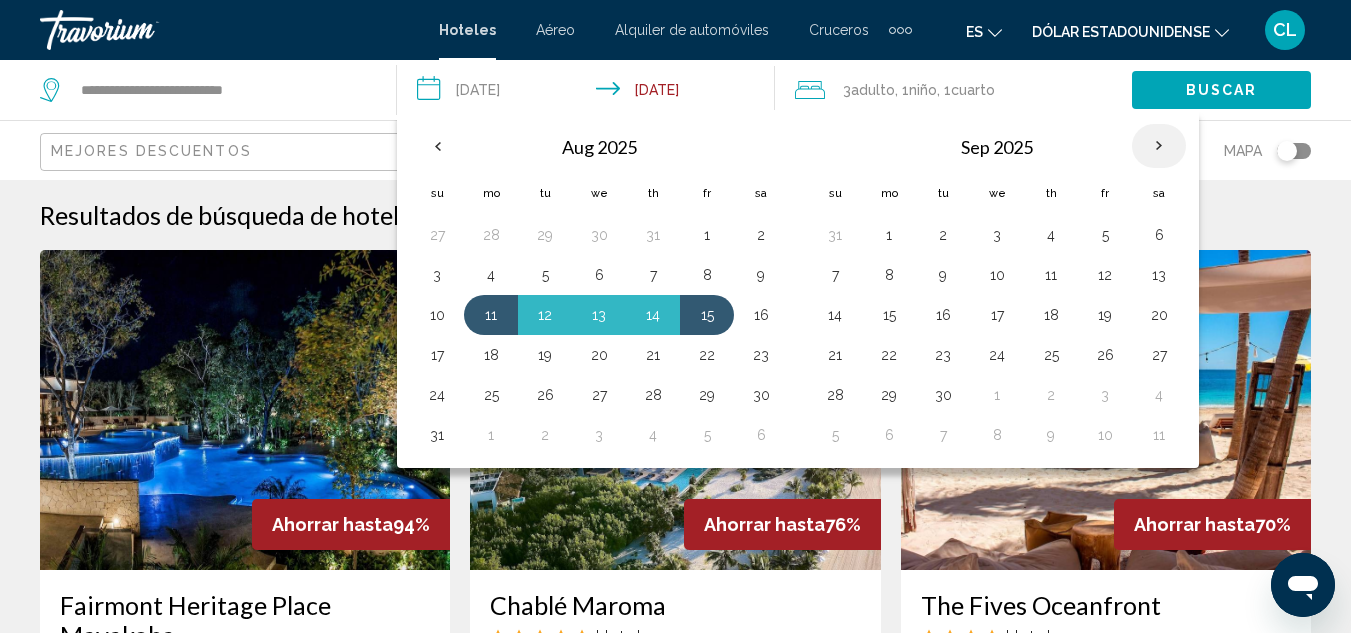 click at bounding box center (1159, 146) 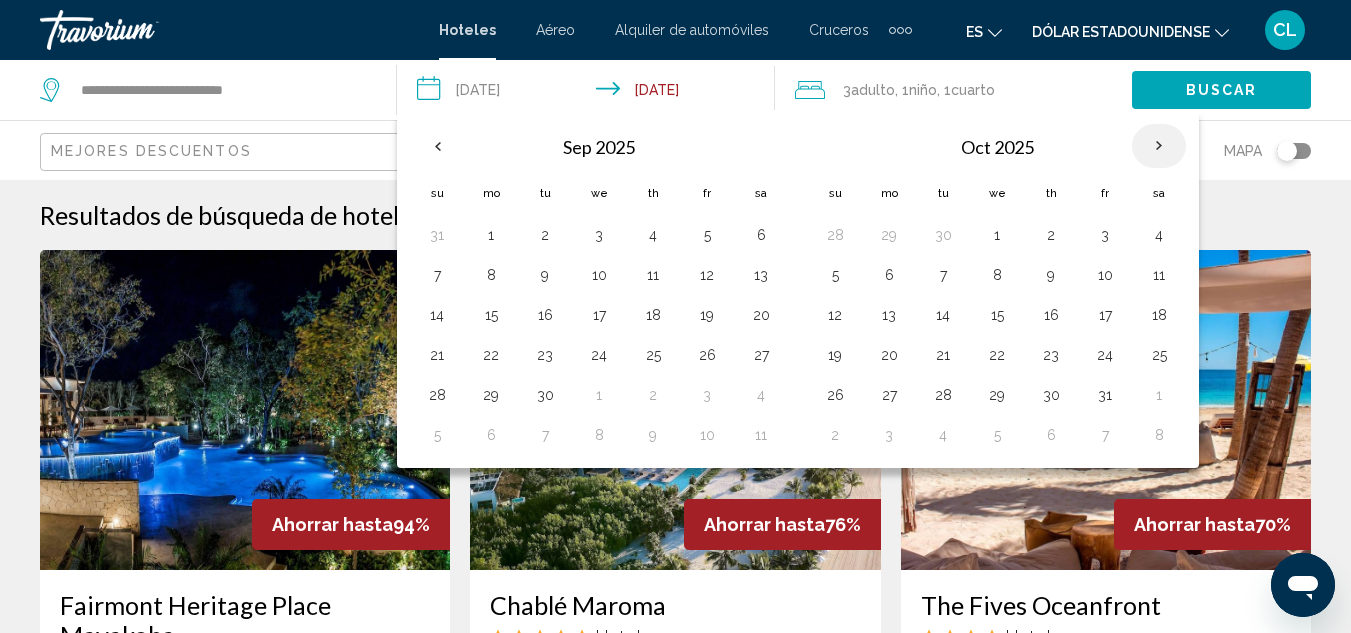 click at bounding box center (1159, 146) 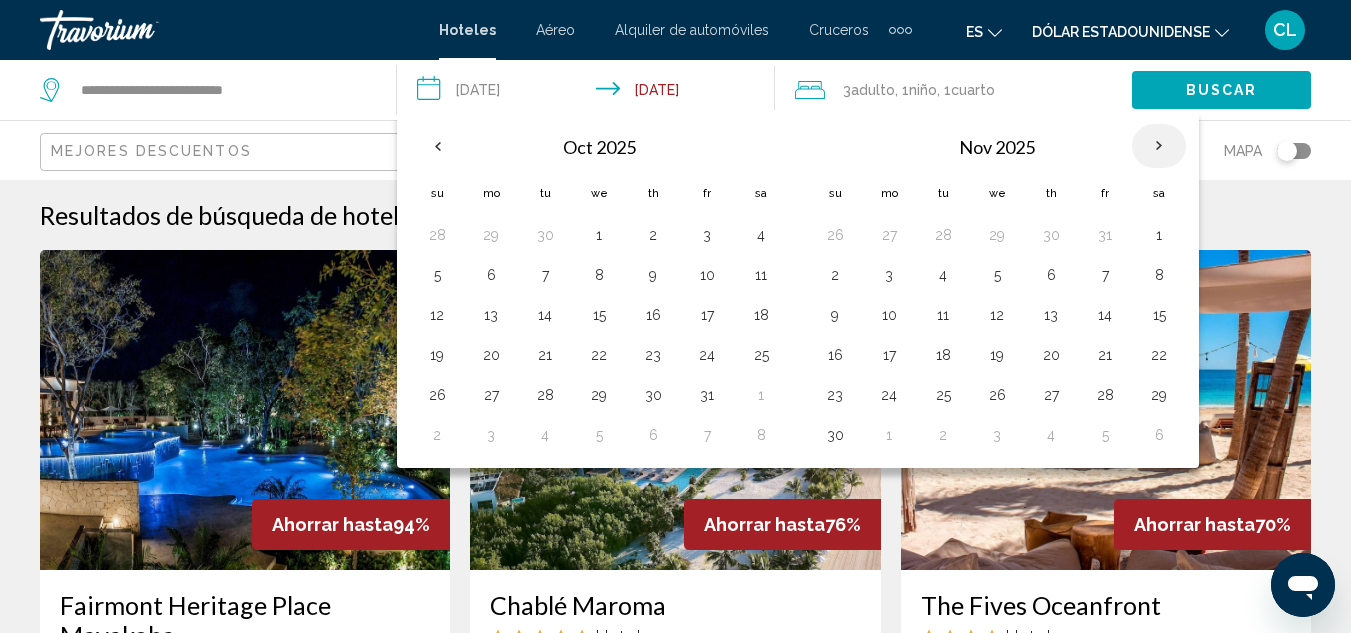 click at bounding box center [1159, 146] 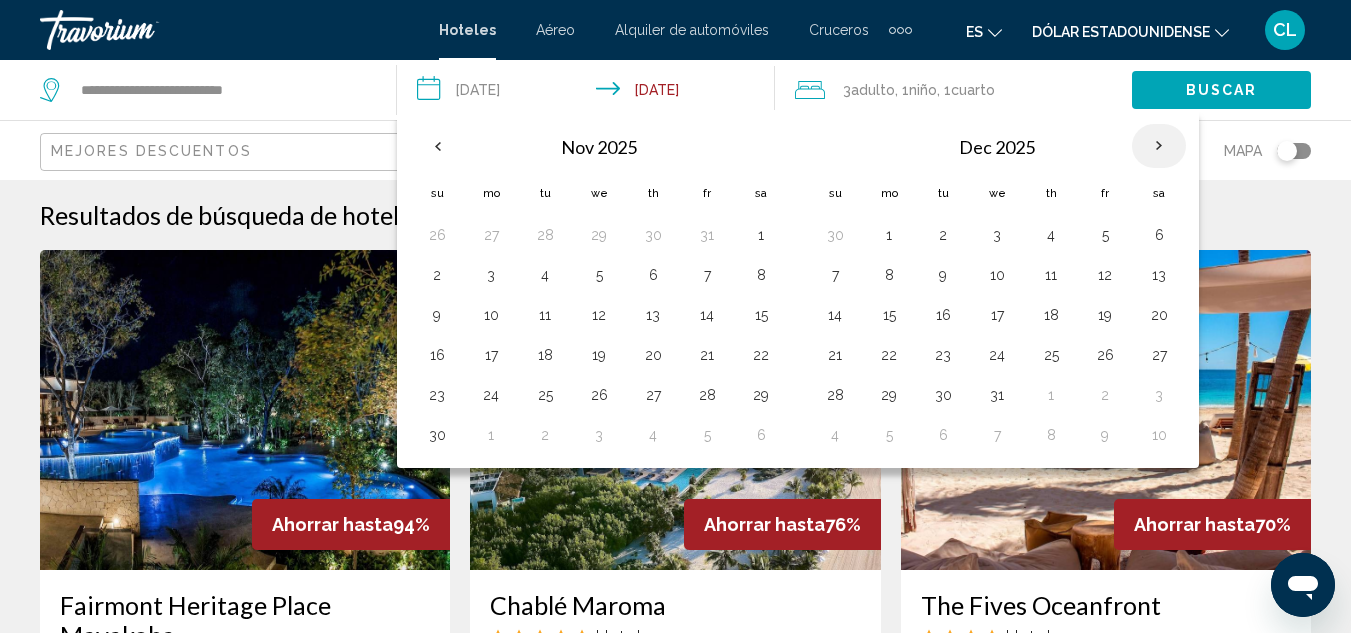 click at bounding box center [1159, 146] 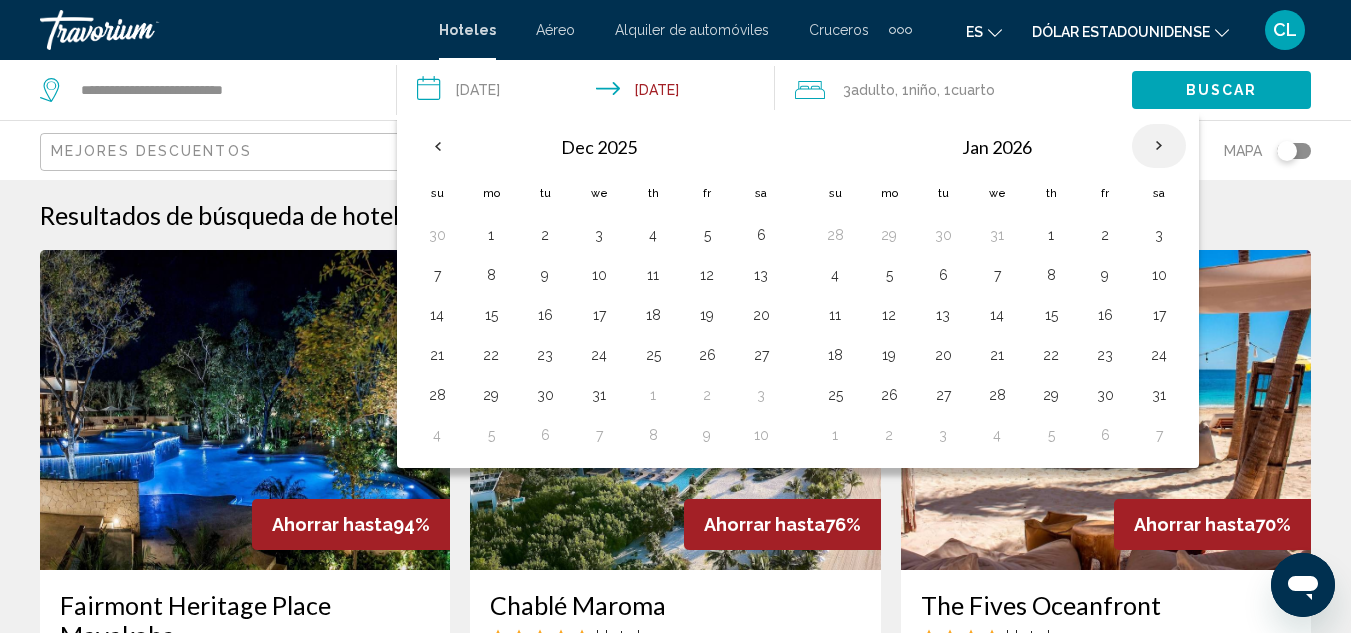 click at bounding box center (1159, 146) 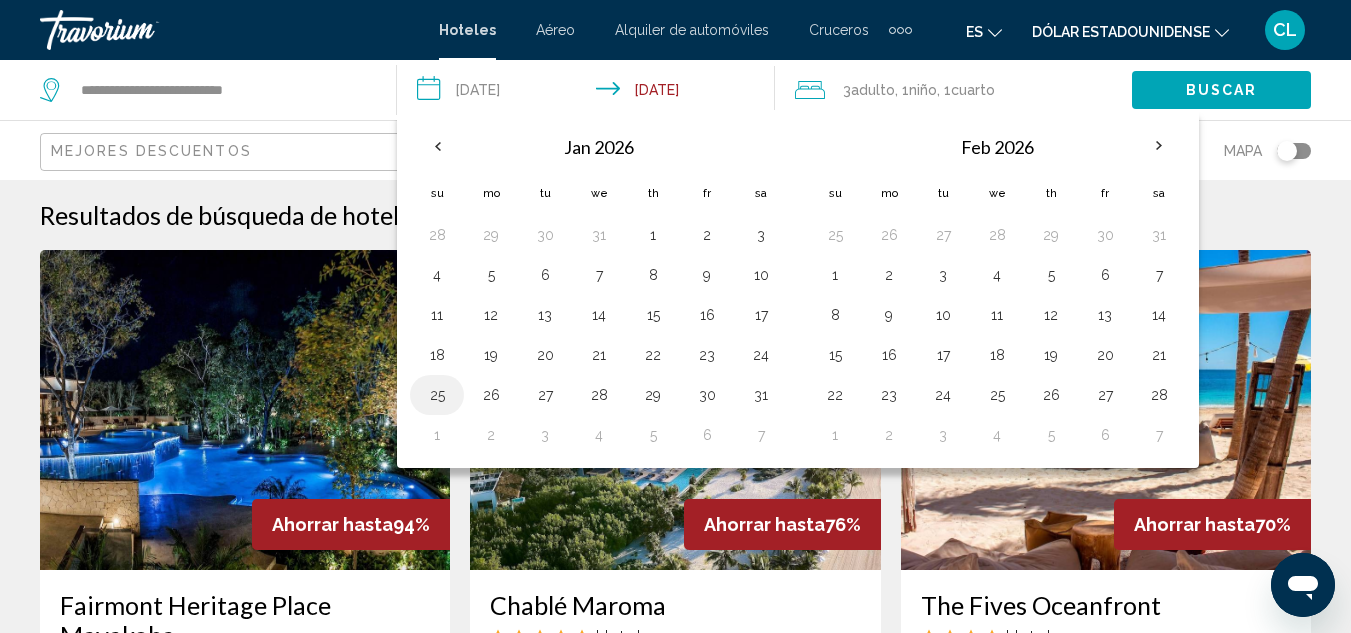 click on "25" at bounding box center [437, 395] 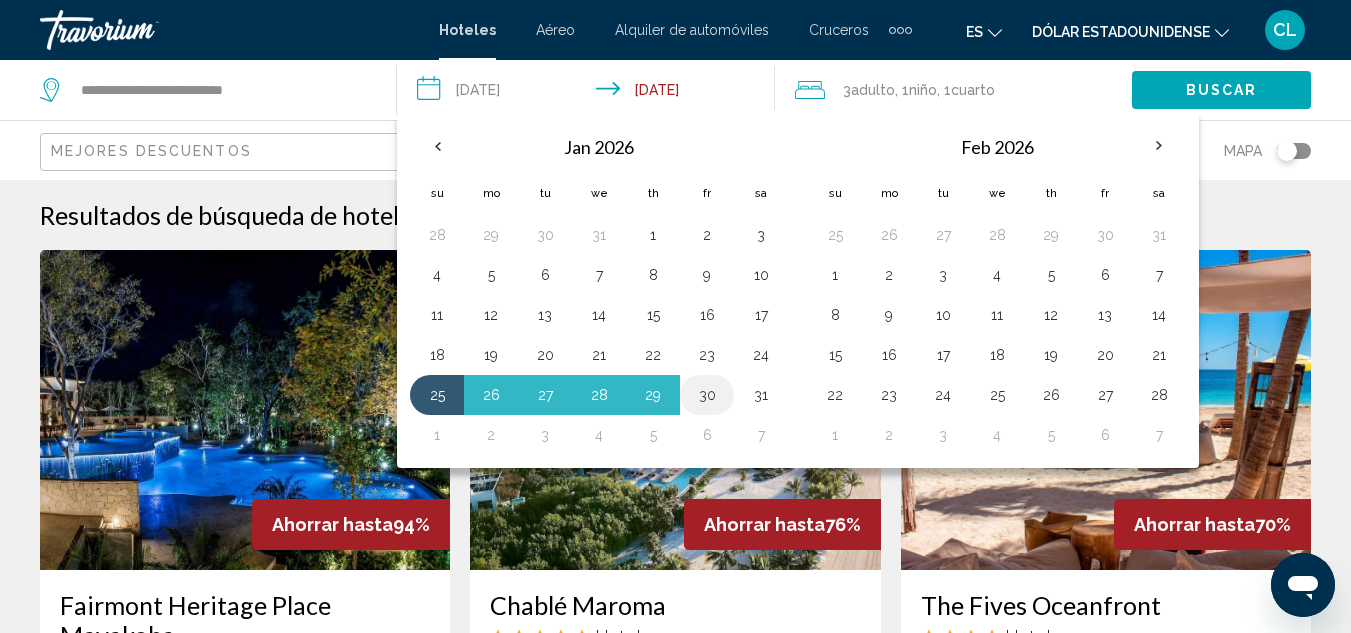 click on "30" at bounding box center (545, 235) 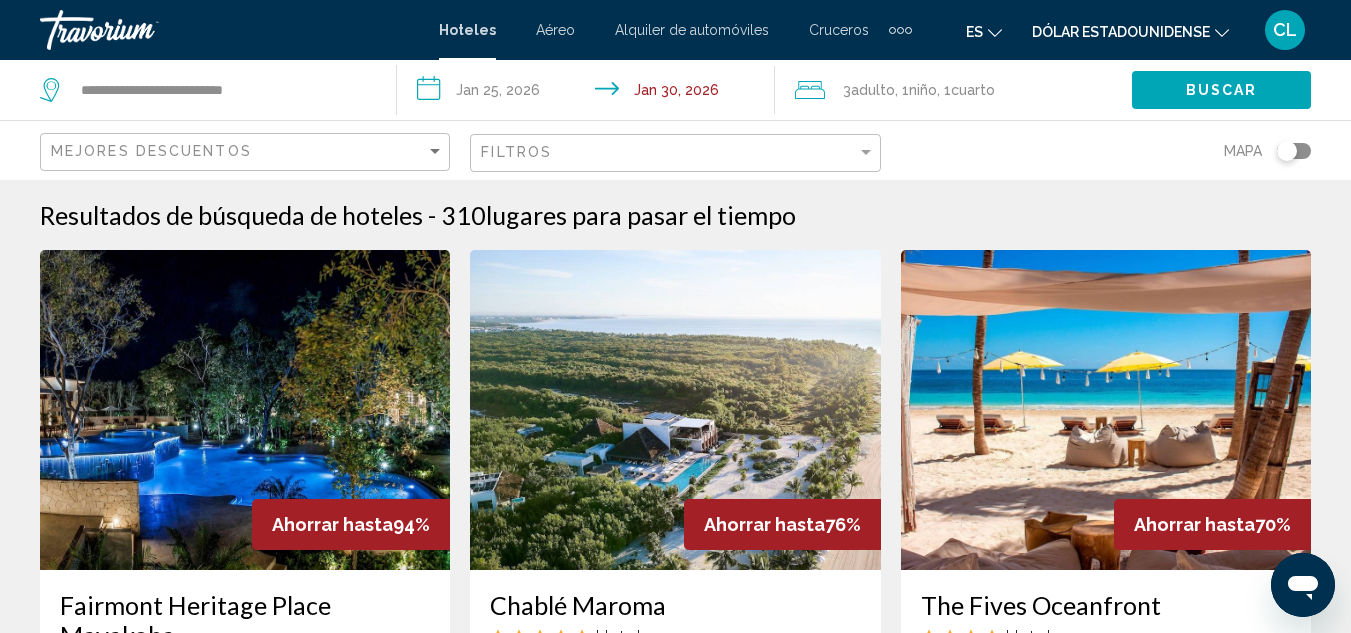 click on "Buscar" at bounding box center (1222, 91) 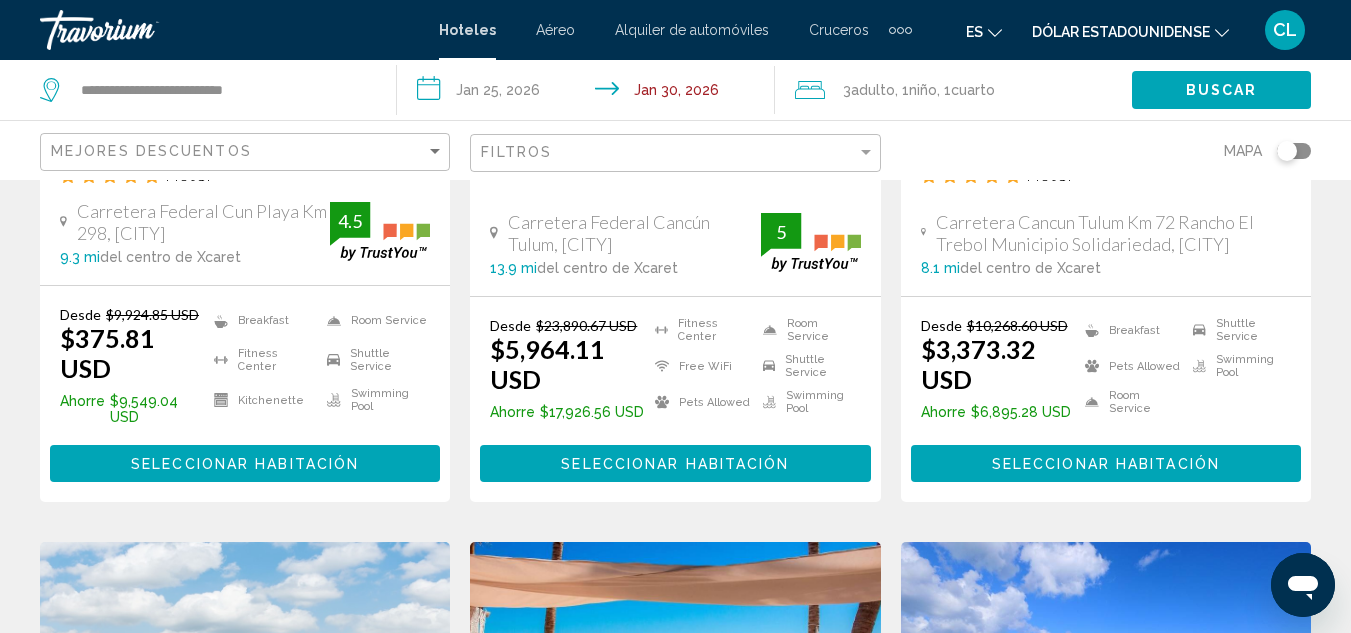 scroll, scrollTop: 0, scrollLeft: 0, axis: both 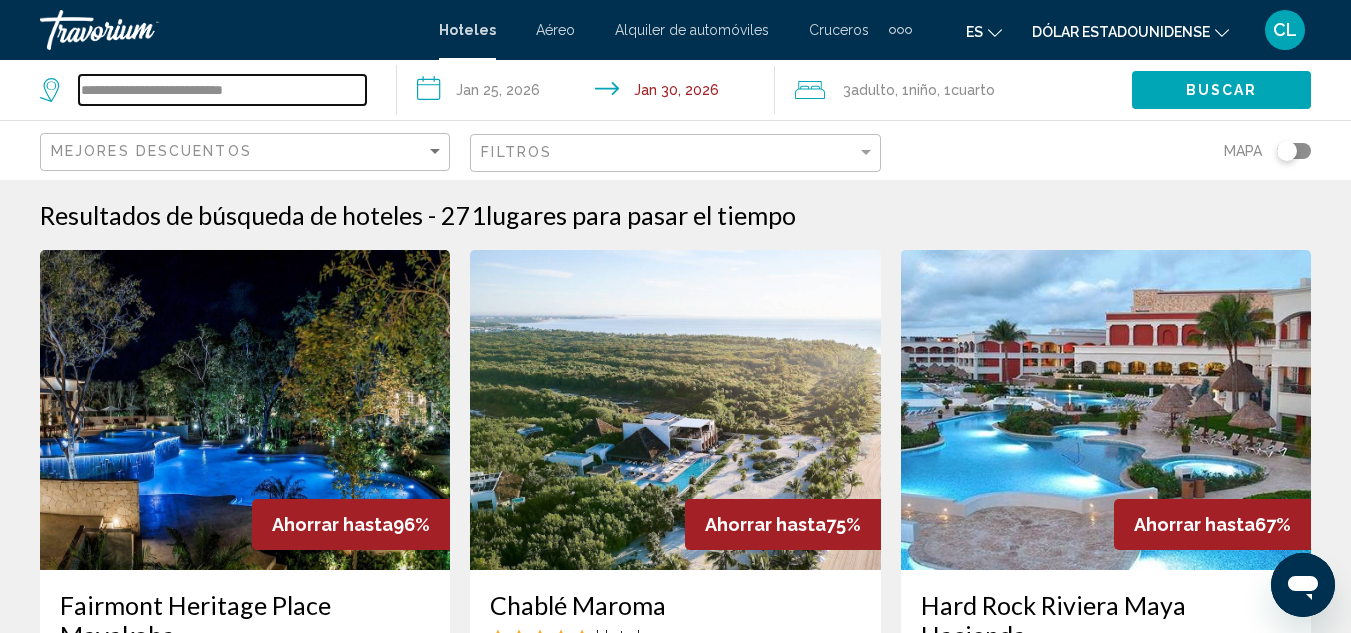 click on "**********" at bounding box center [222, 90] 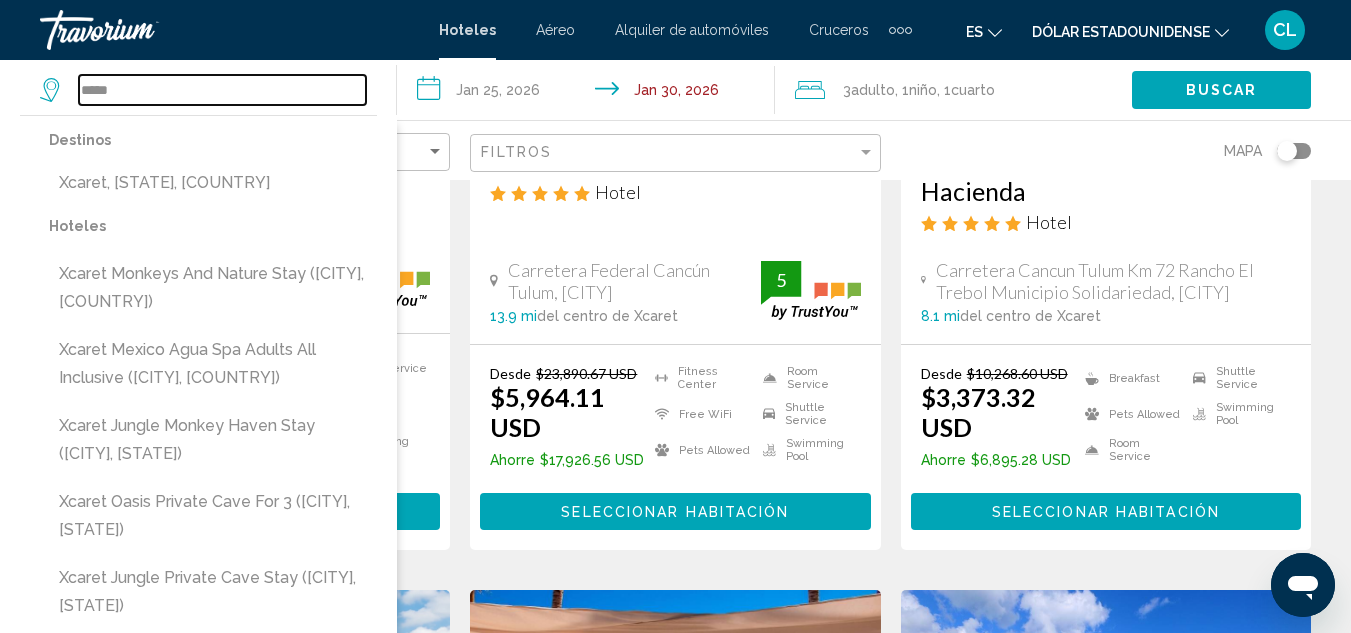 scroll, scrollTop: 468, scrollLeft: 0, axis: vertical 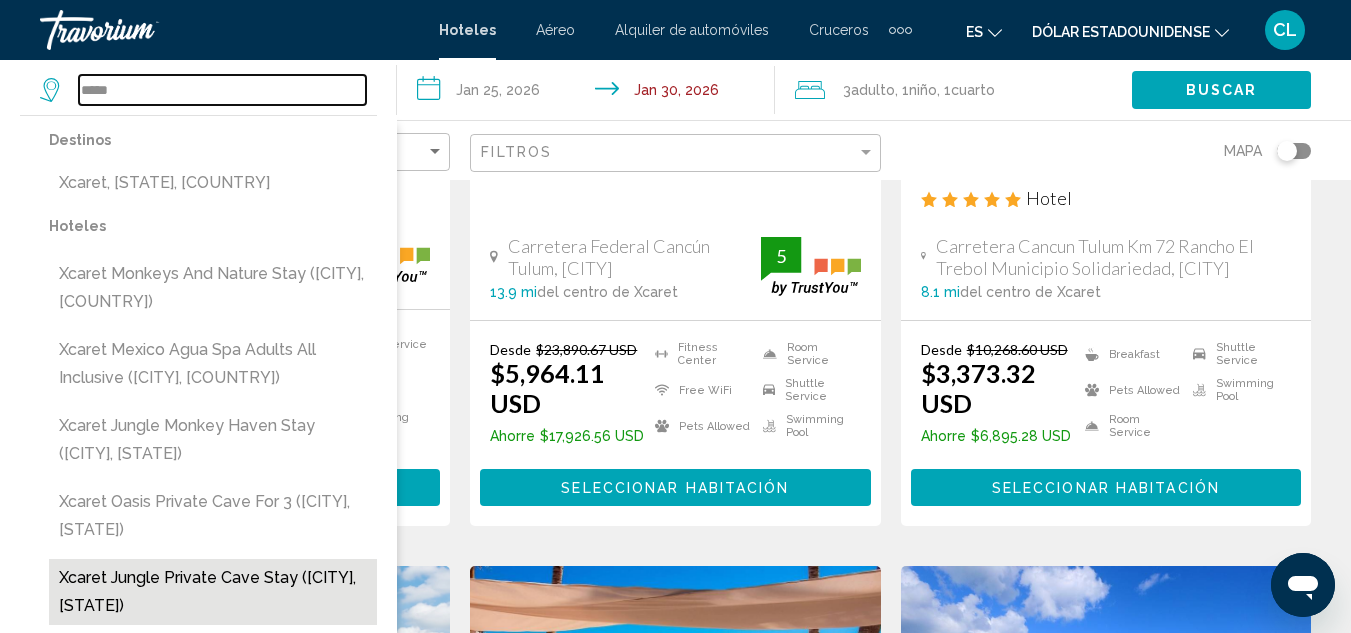 type on "*****" 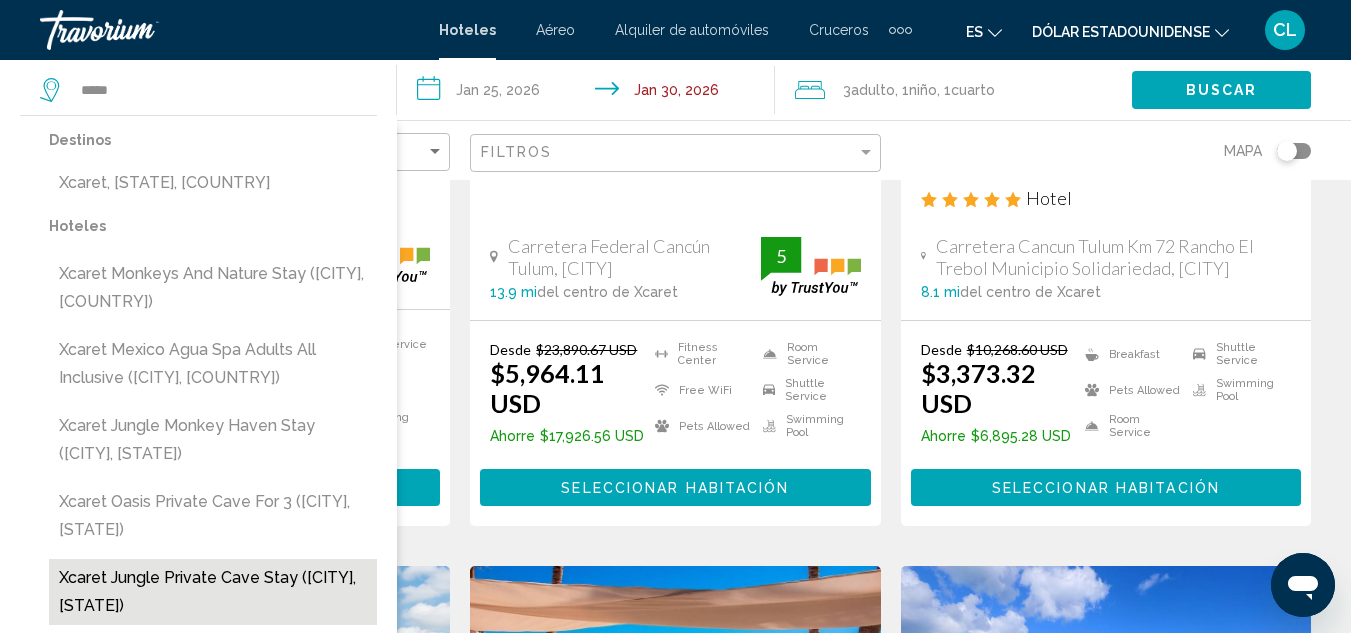 click on "Xcaret Jungle Private Cave Stay ([CITY], [STATE])" at bounding box center (213, 592) 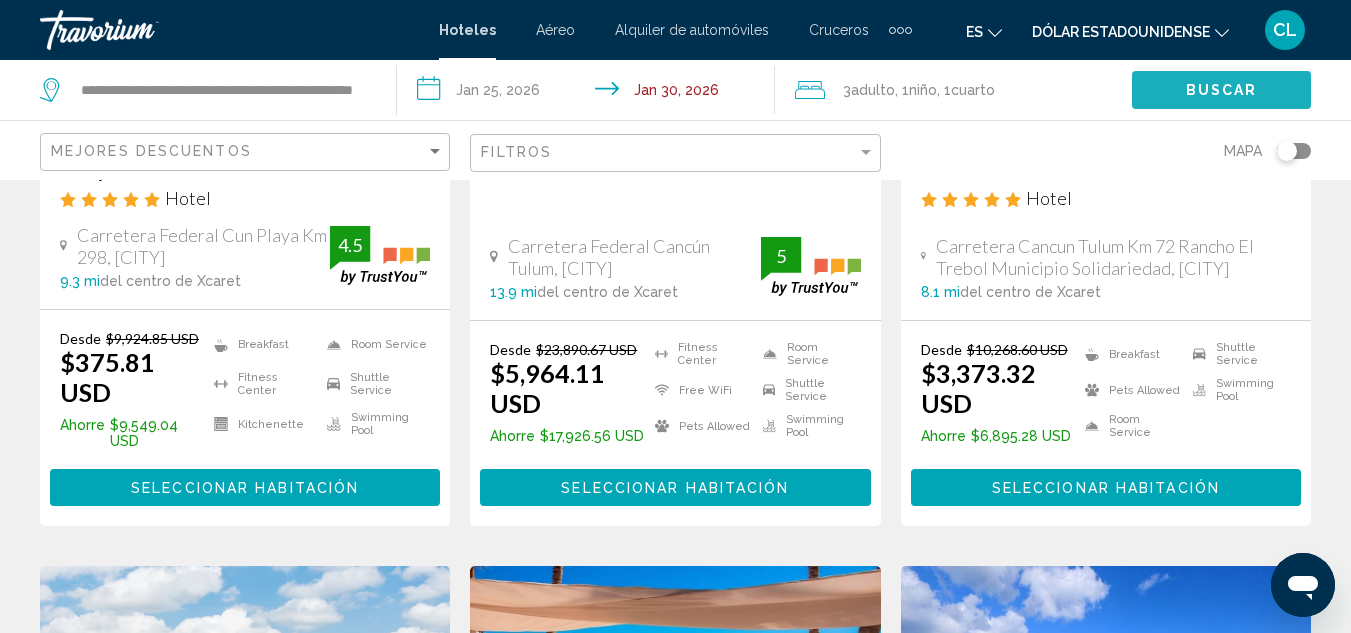 click on "Buscar" at bounding box center (1222, 91) 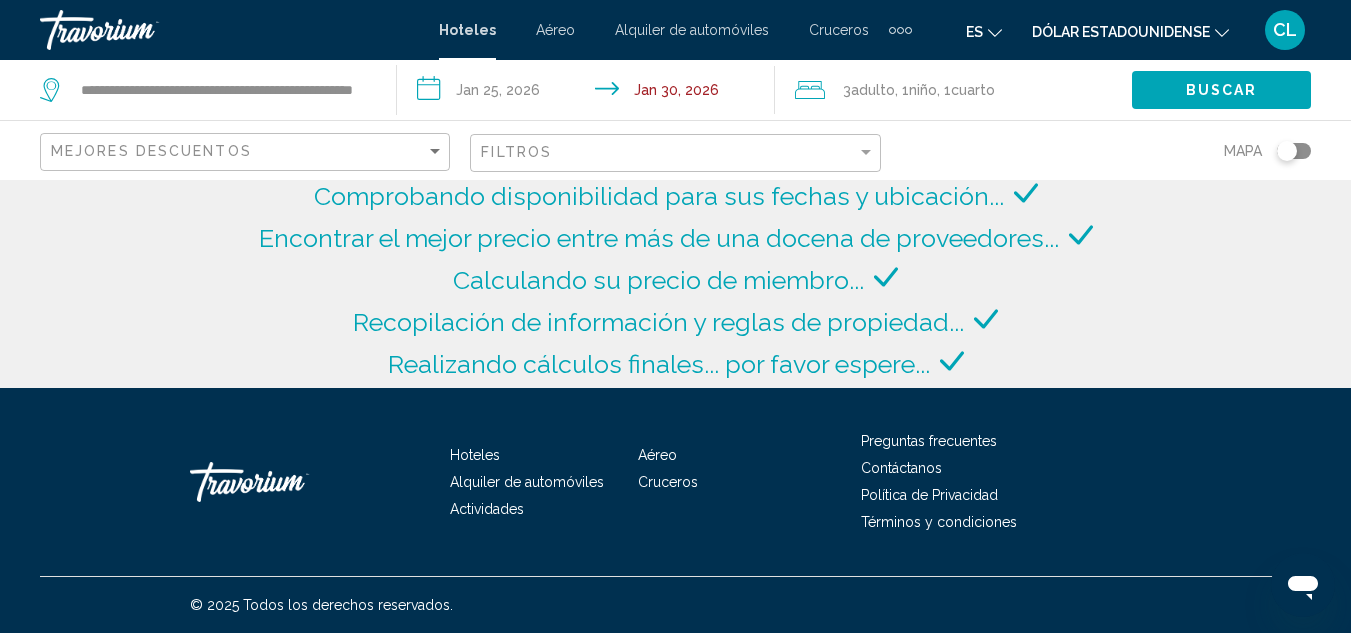 scroll, scrollTop: 0, scrollLeft: 0, axis: both 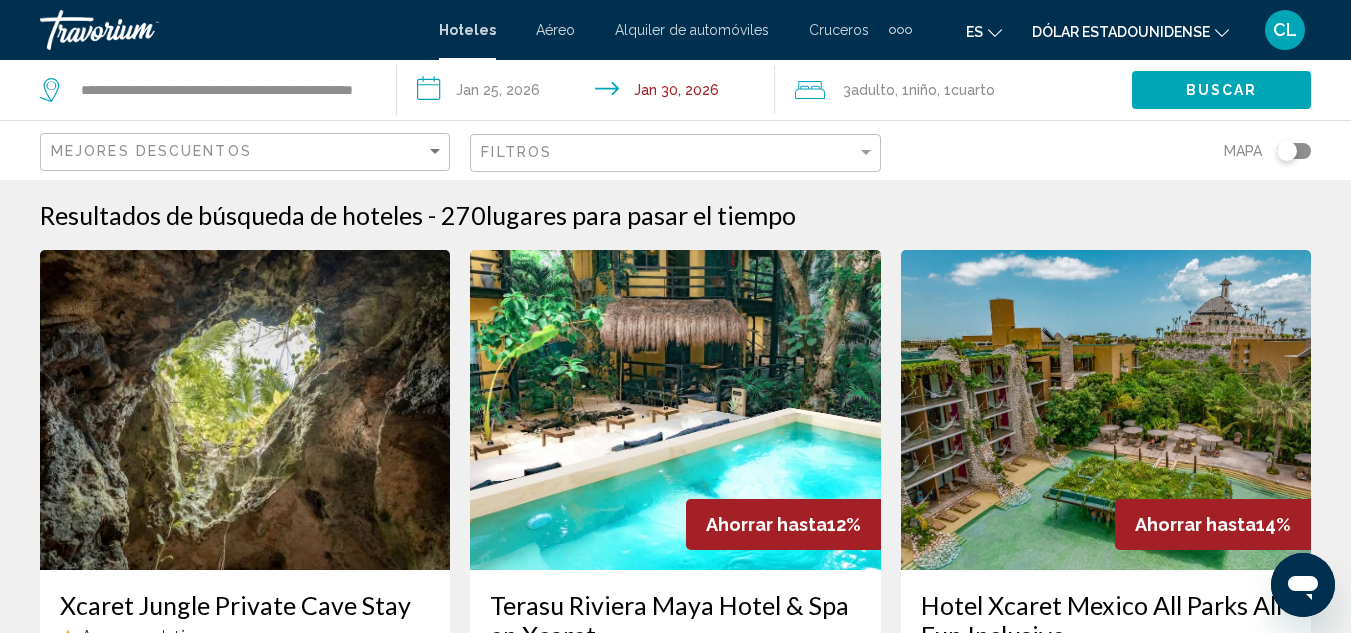 click on "**********" at bounding box center (208, 90) 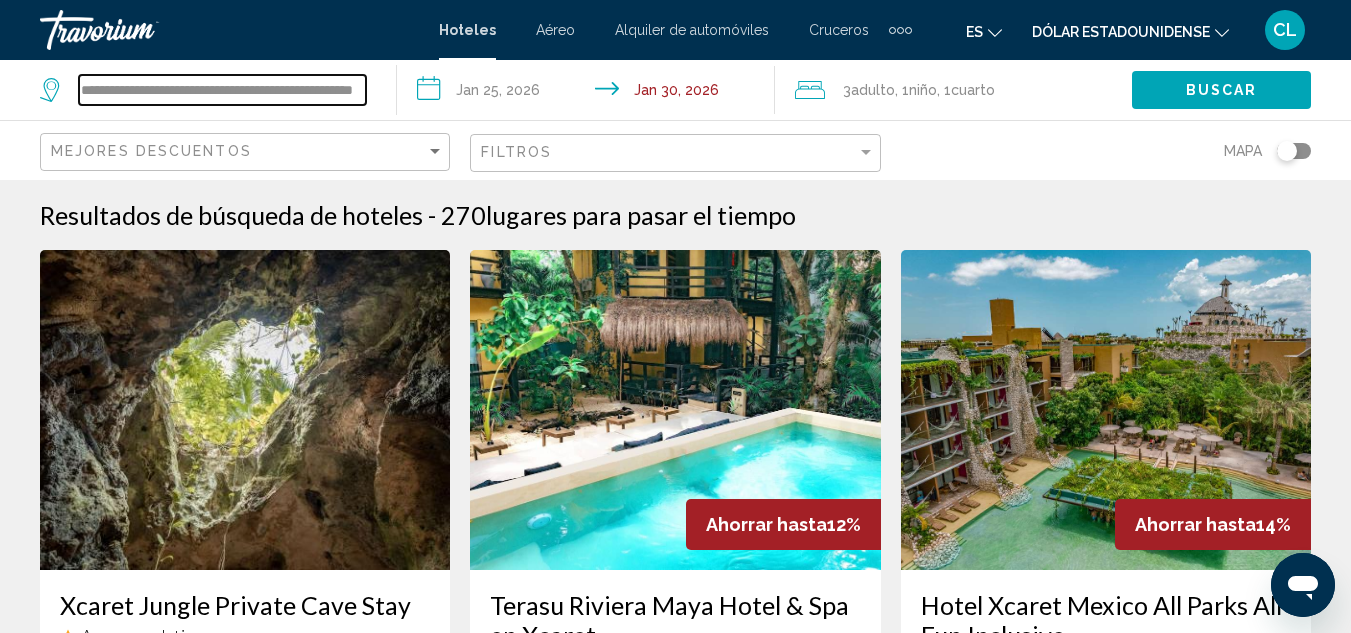 click on "**********" at bounding box center (222, 90) 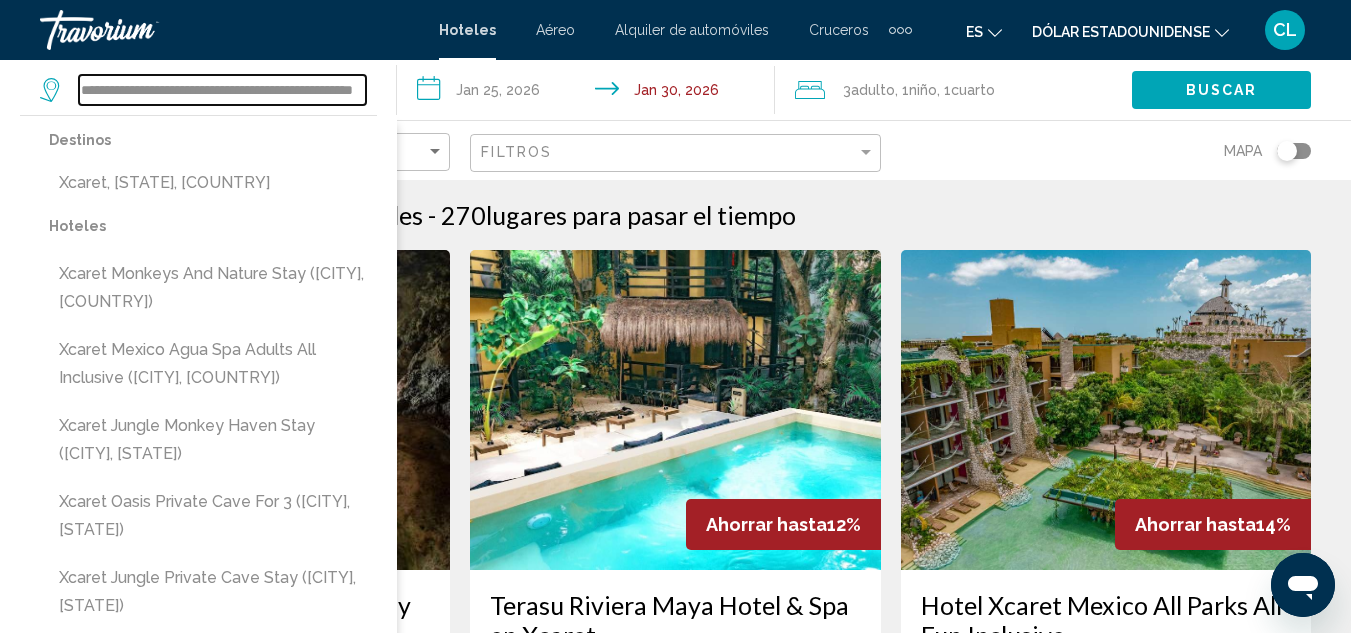 scroll, scrollTop: 0, scrollLeft: 0, axis: both 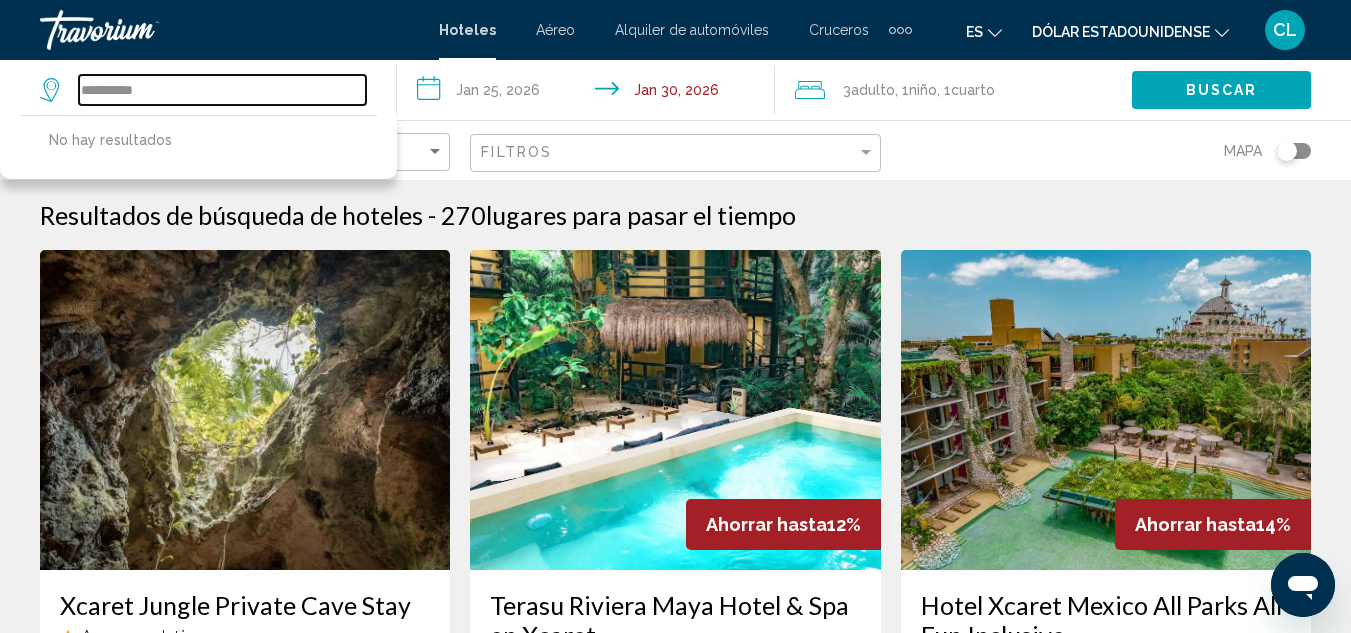 drag, startPoint x: 164, startPoint y: 79, endPoint x: 1, endPoint y: 67, distance: 163.44112 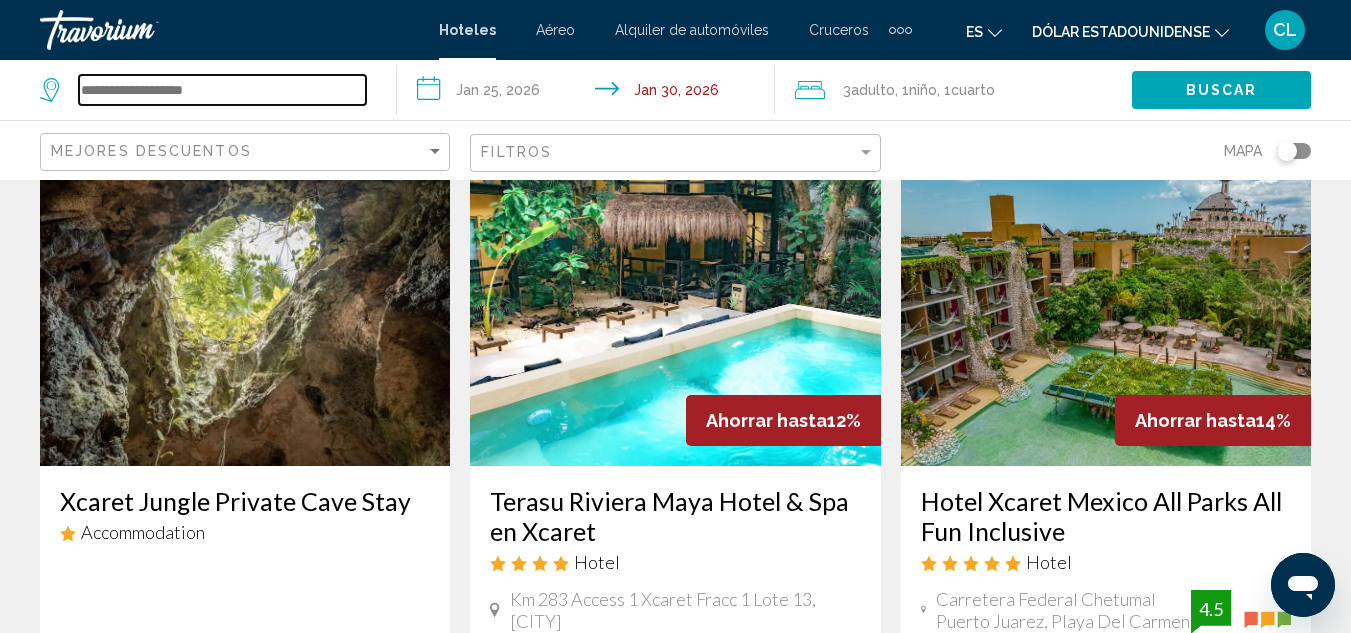 scroll, scrollTop: 111, scrollLeft: 0, axis: vertical 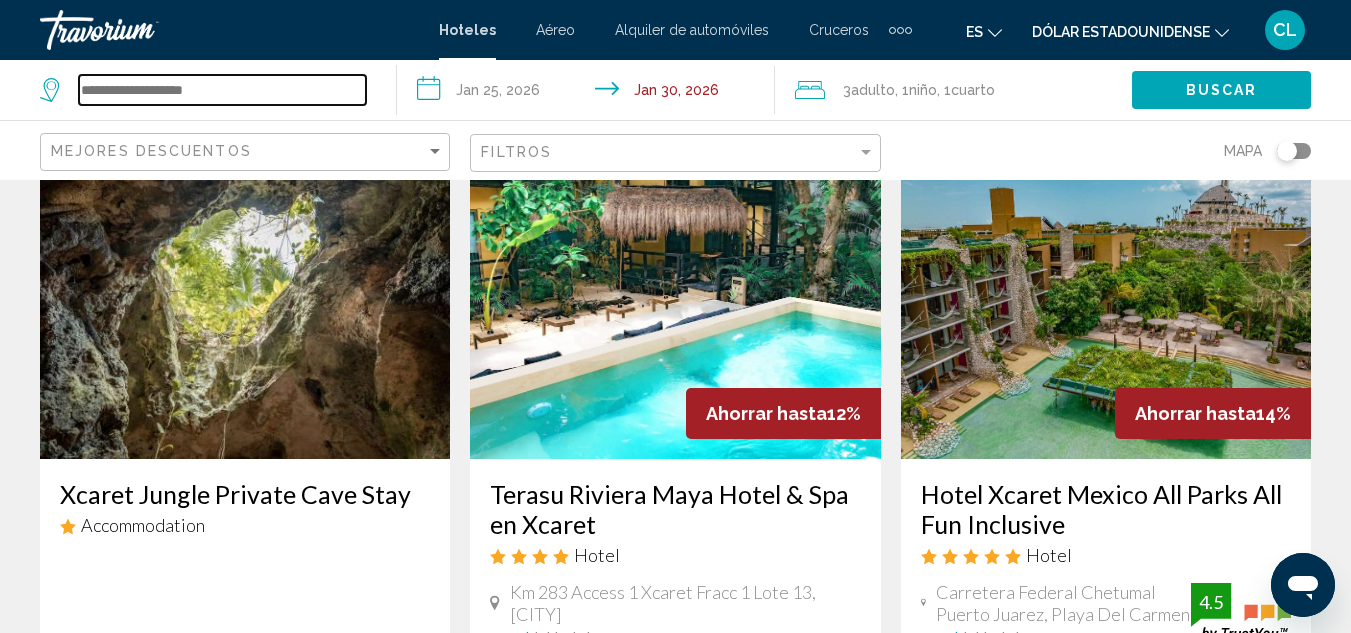 type 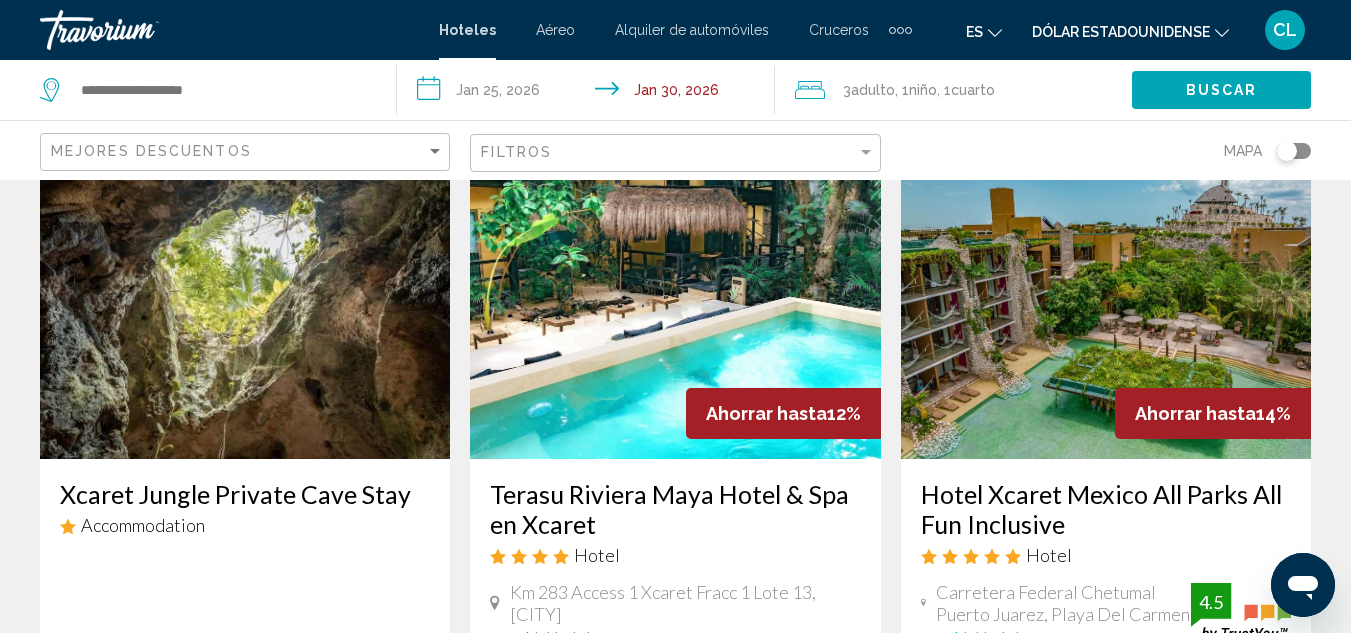 click on "Hotel Xcaret Mexico All Parks All Fun Inclusive" at bounding box center (1106, 509) 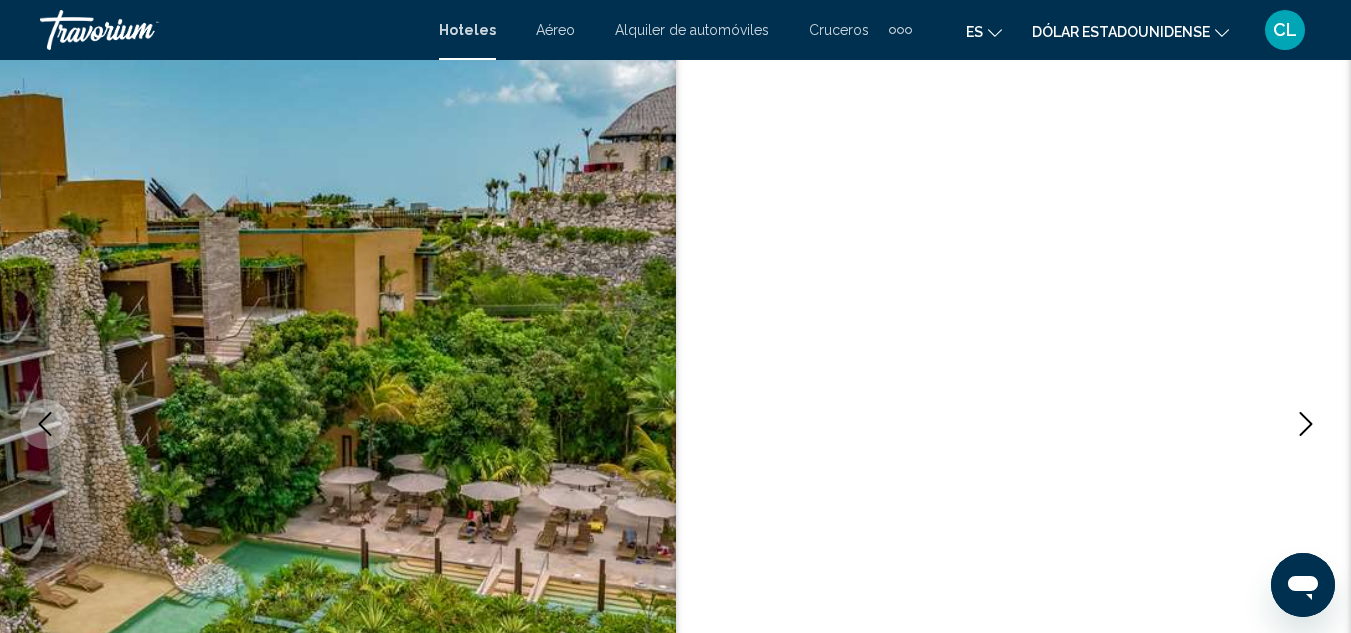 scroll, scrollTop: 219, scrollLeft: 0, axis: vertical 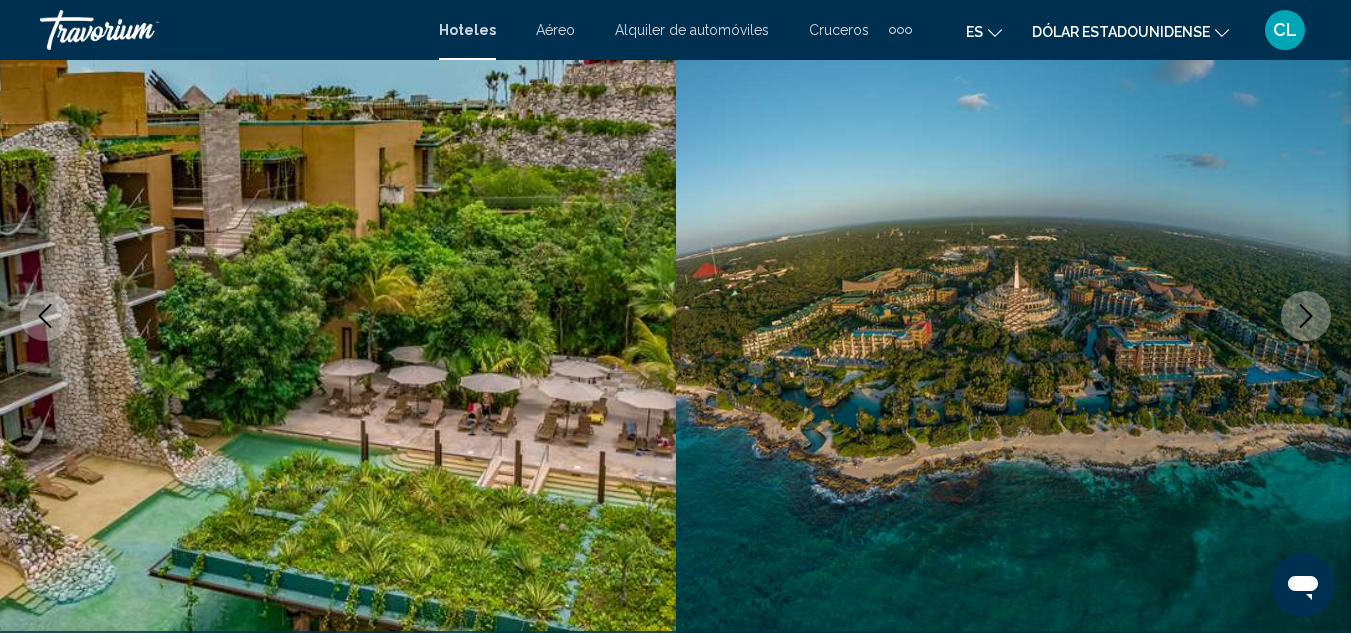 click at bounding box center [1306, 316] 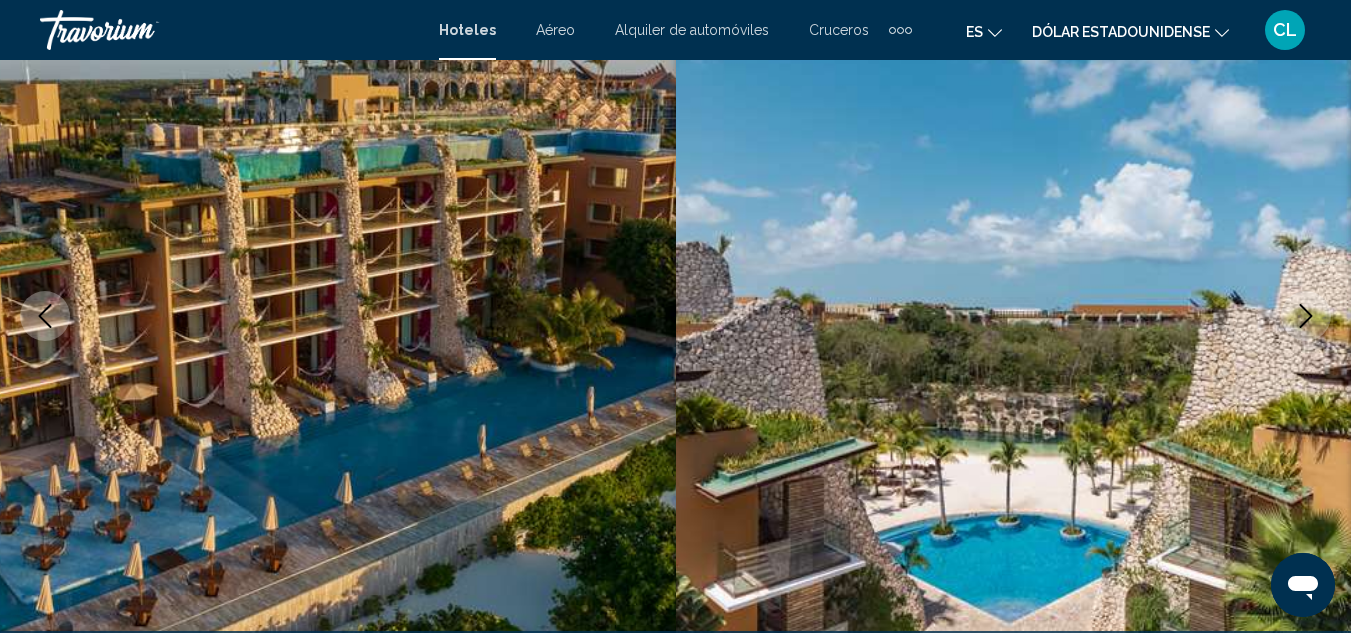 click at bounding box center (1306, 316) 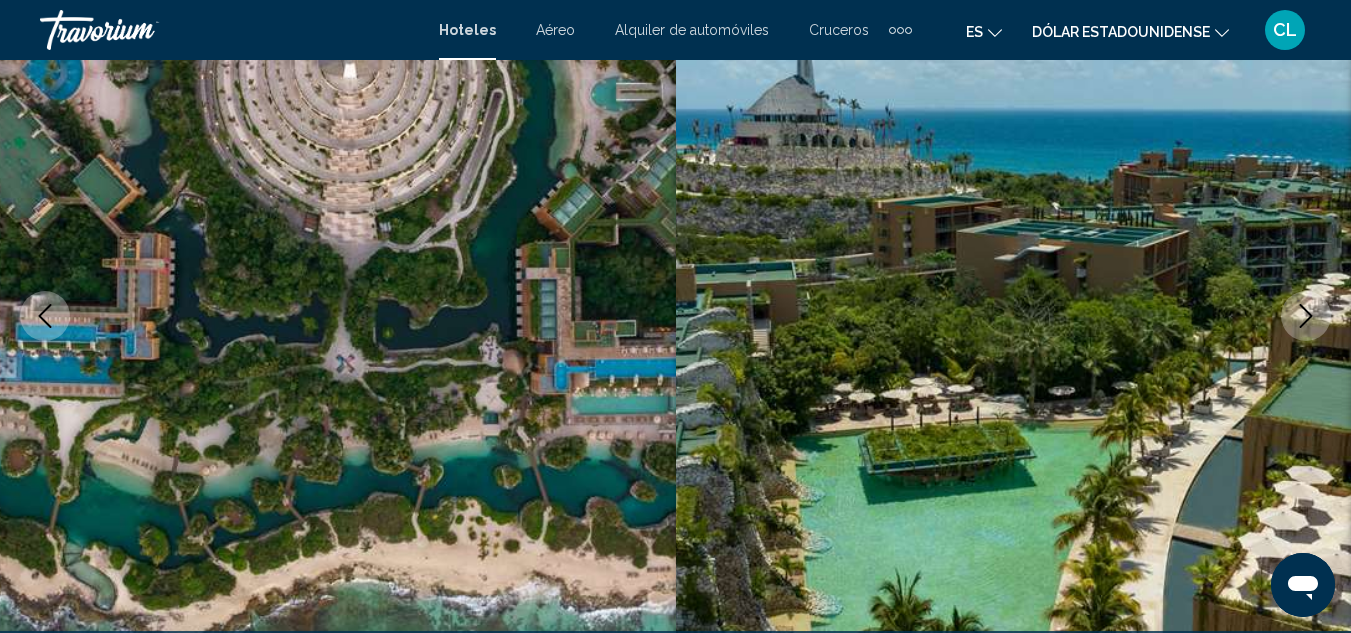 click at bounding box center (1306, 316) 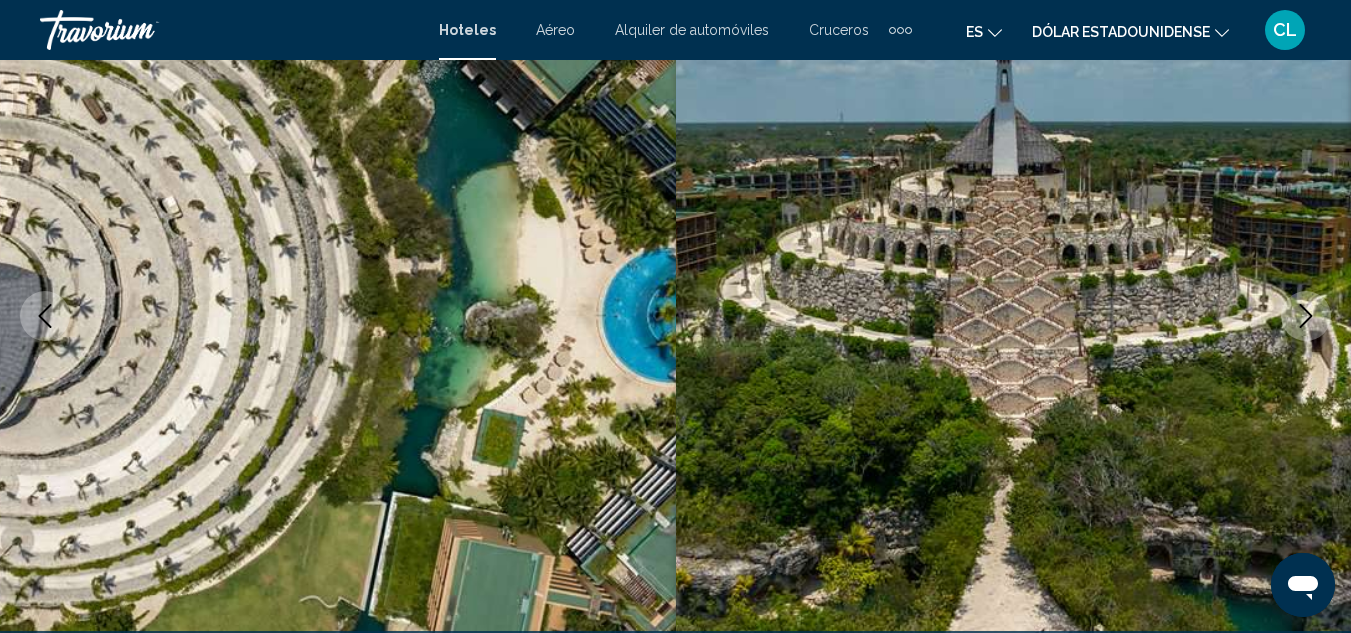 click at bounding box center (1306, 316) 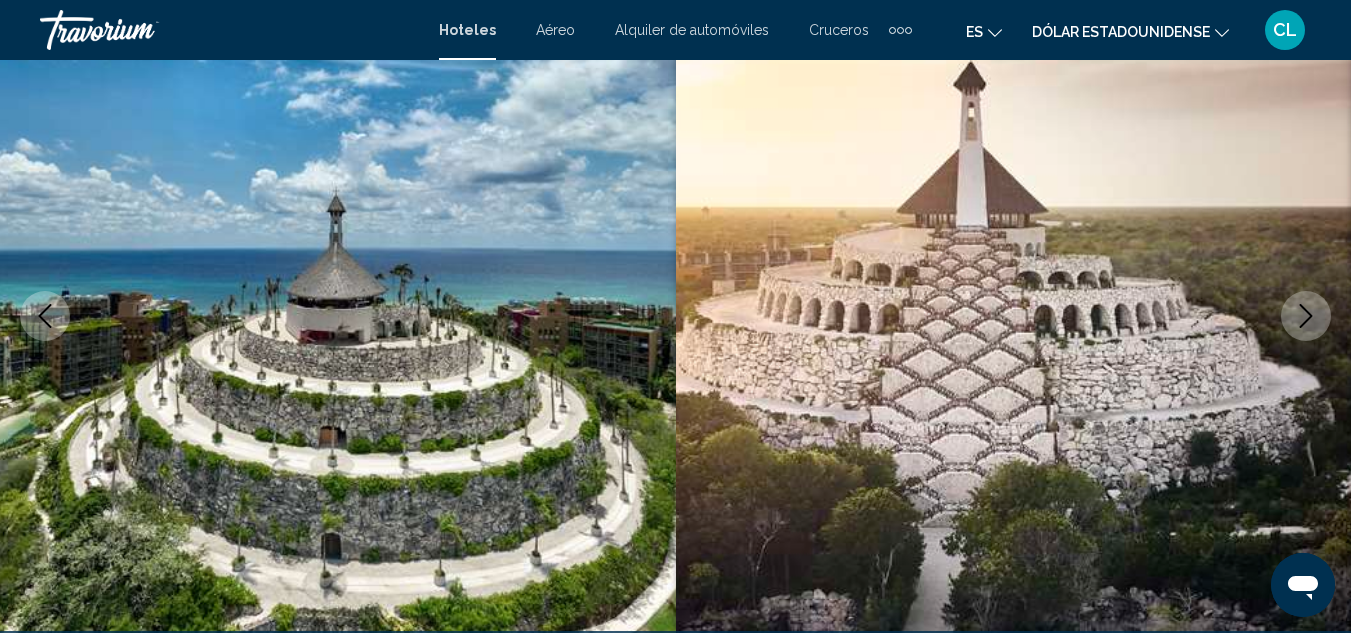 click at bounding box center (1306, 316) 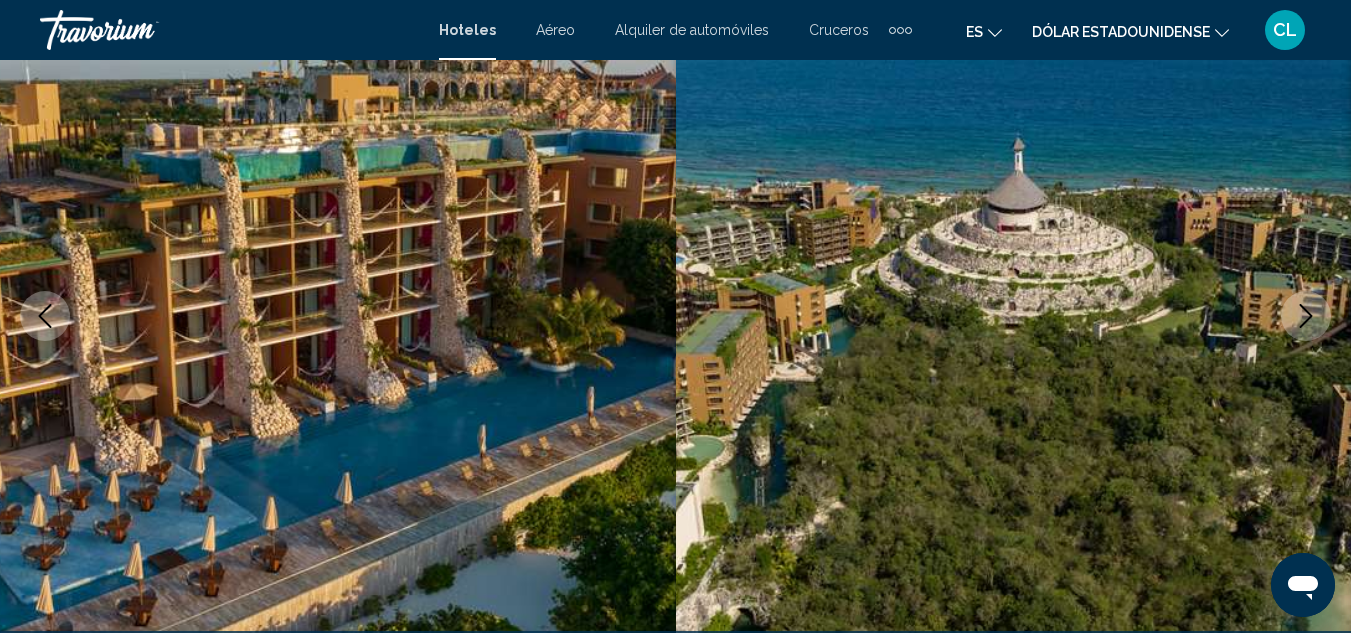 click at bounding box center (1306, 316) 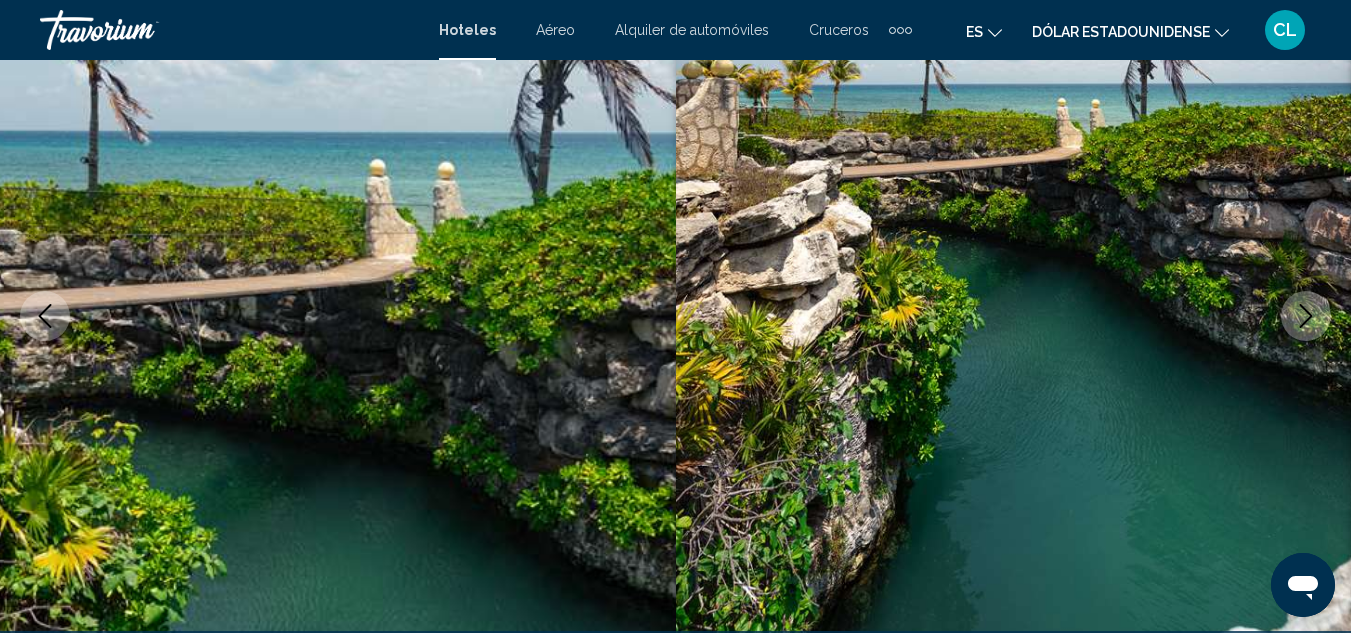 click at bounding box center [1306, 316] 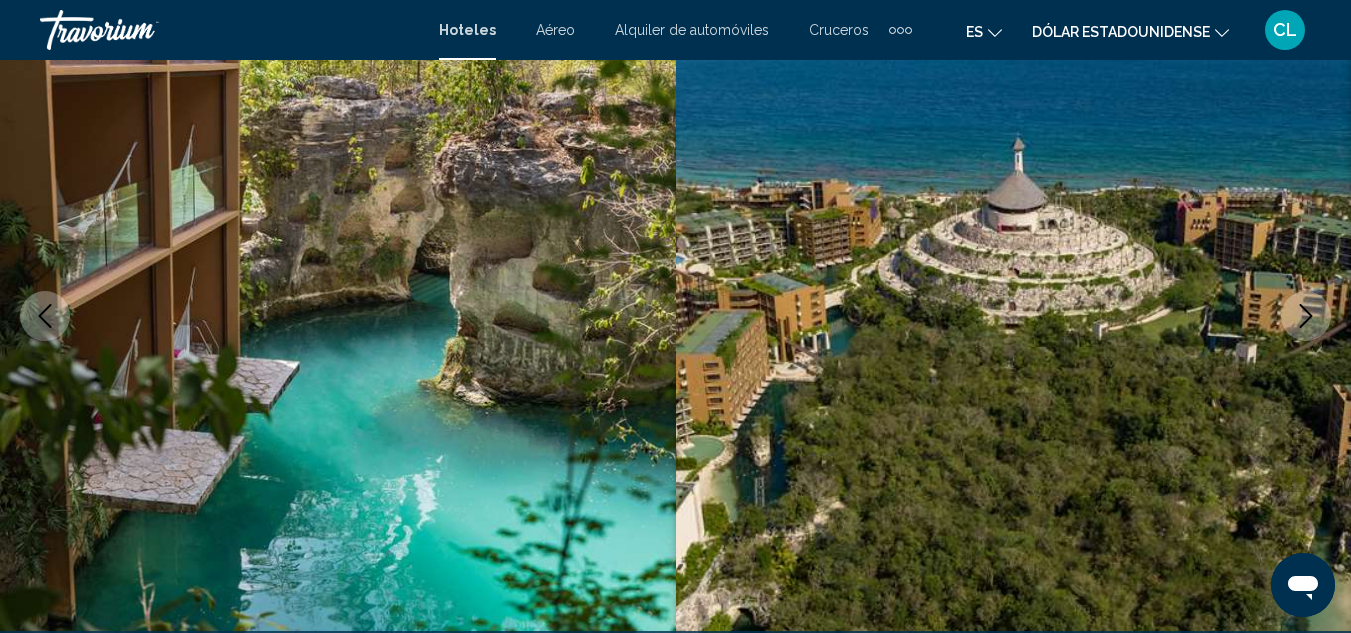 click at bounding box center (1306, 316) 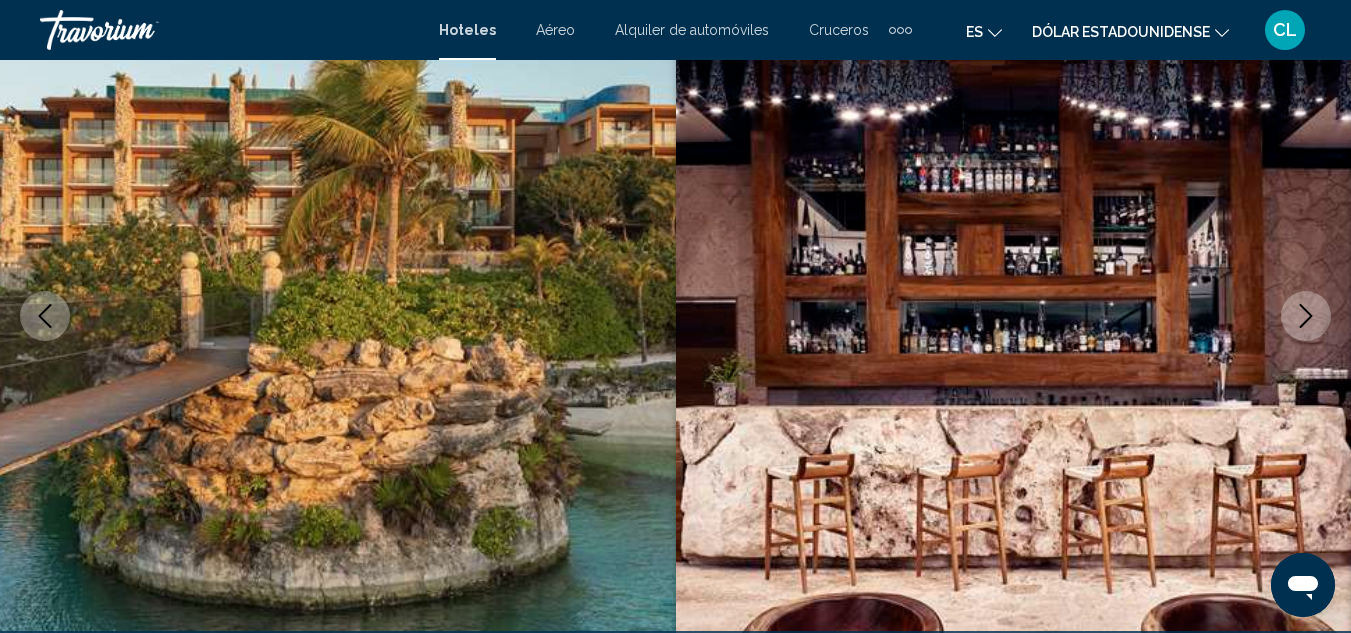 click at bounding box center (1306, 316) 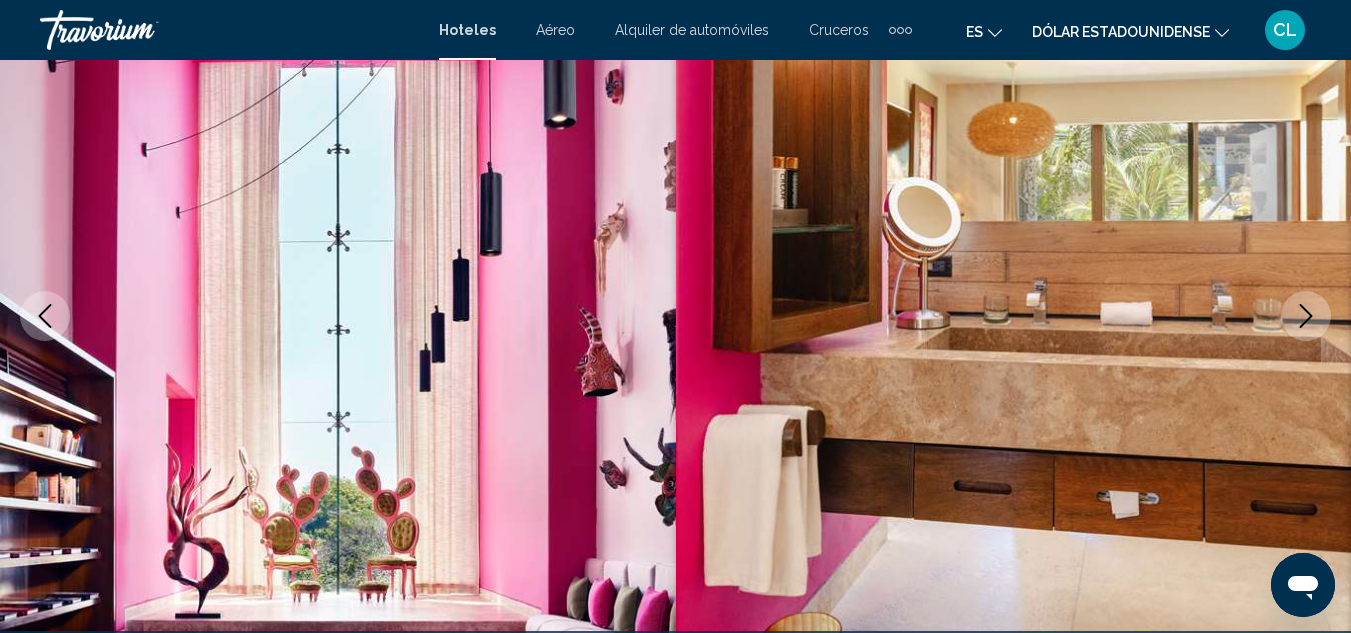 click at bounding box center [1306, 316] 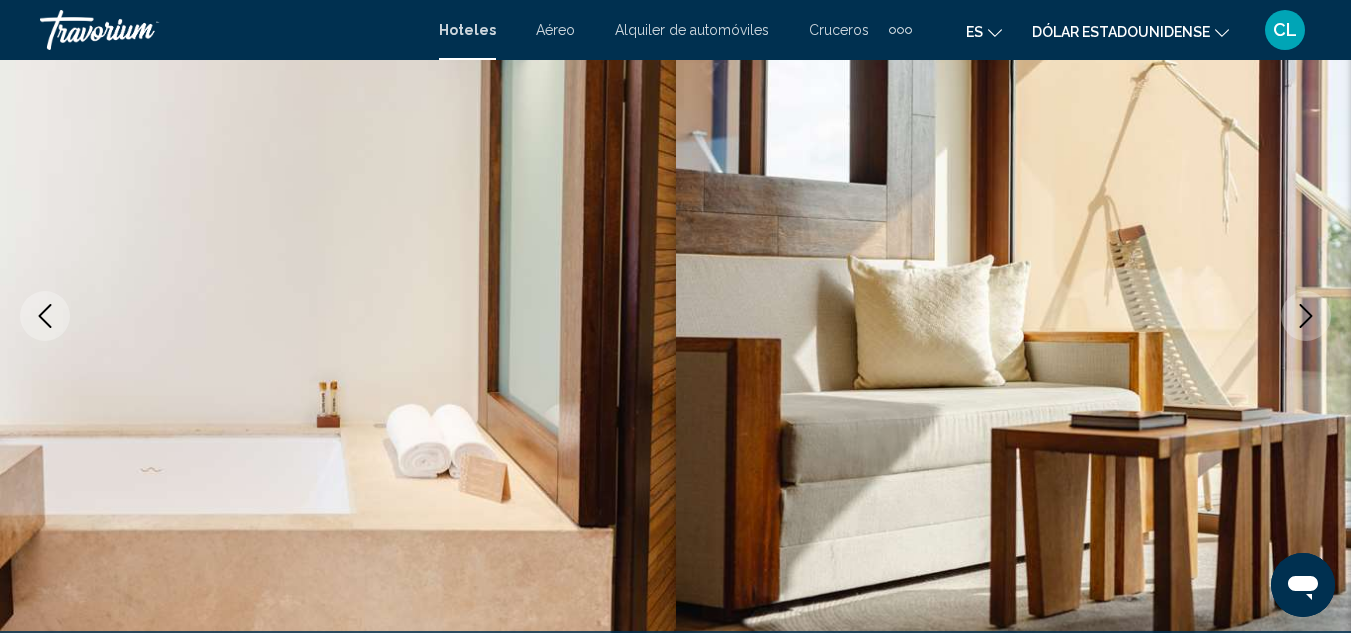 click at bounding box center (1306, 316) 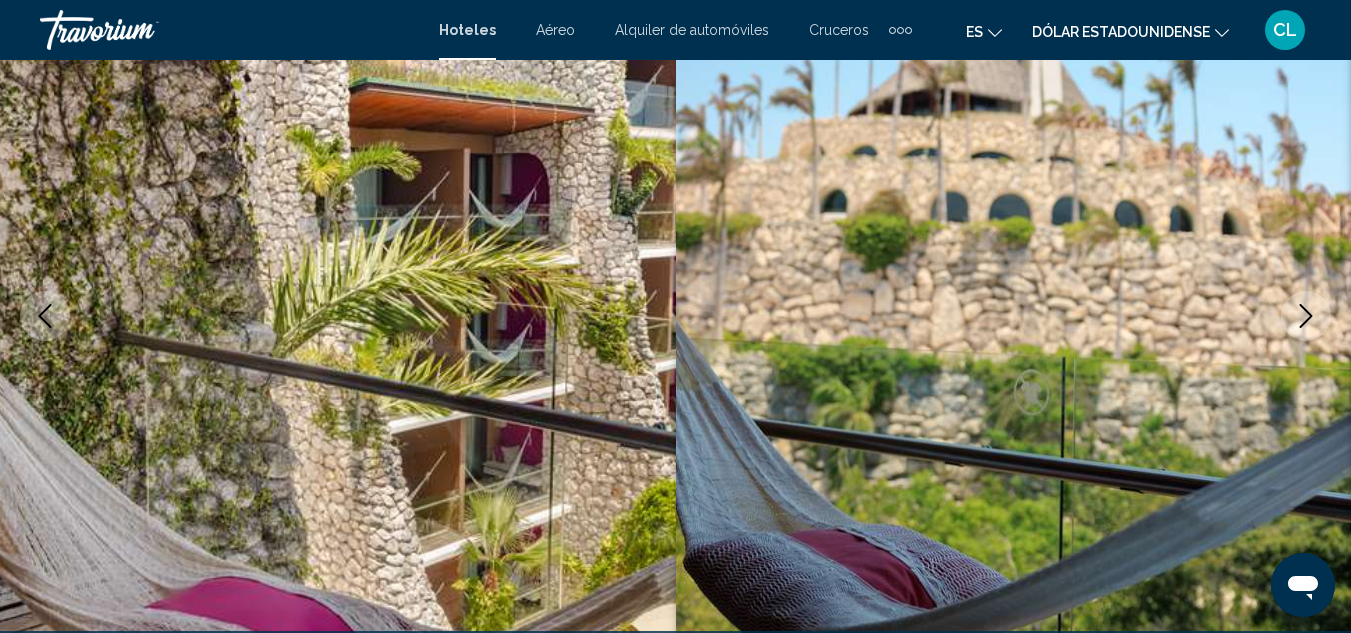 click at bounding box center [1306, 316] 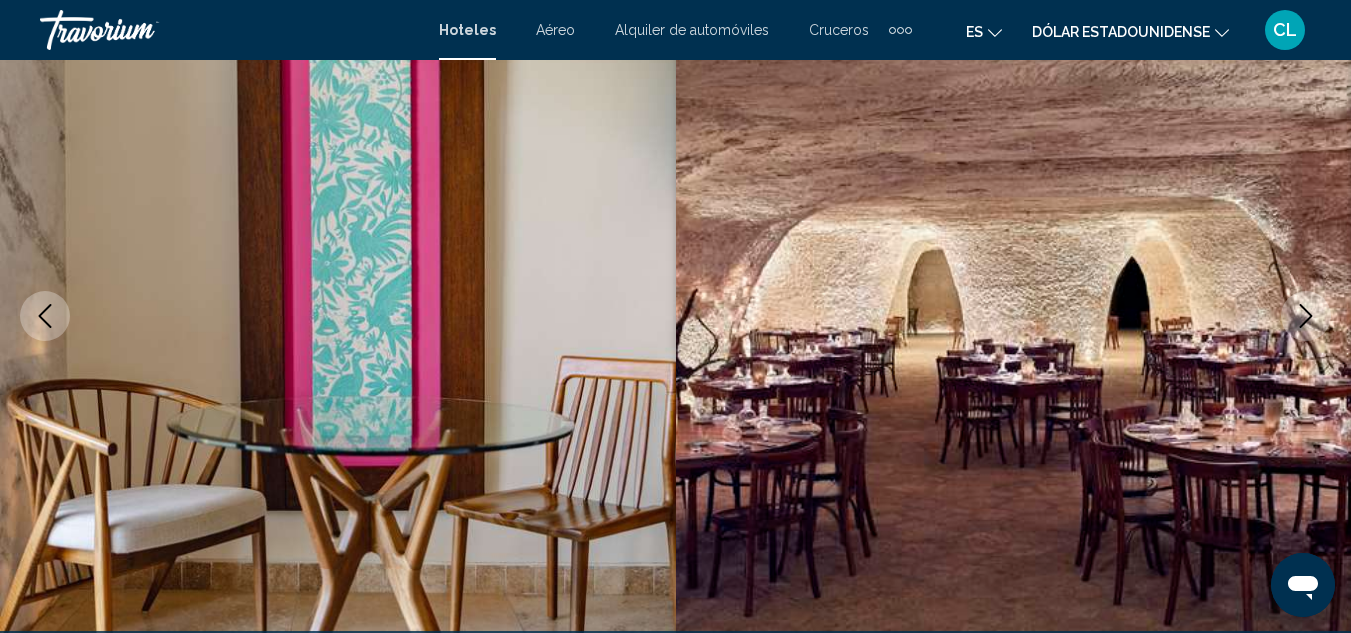 click at bounding box center [1306, 316] 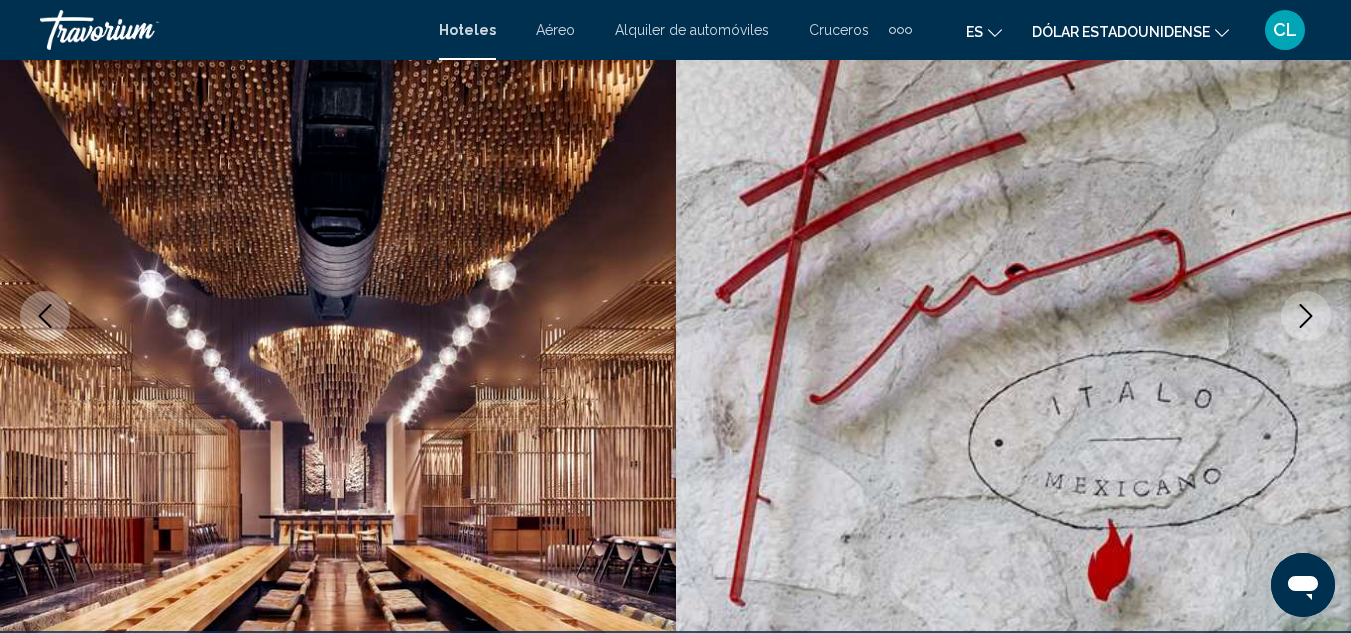 click at bounding box center [1306, 316] 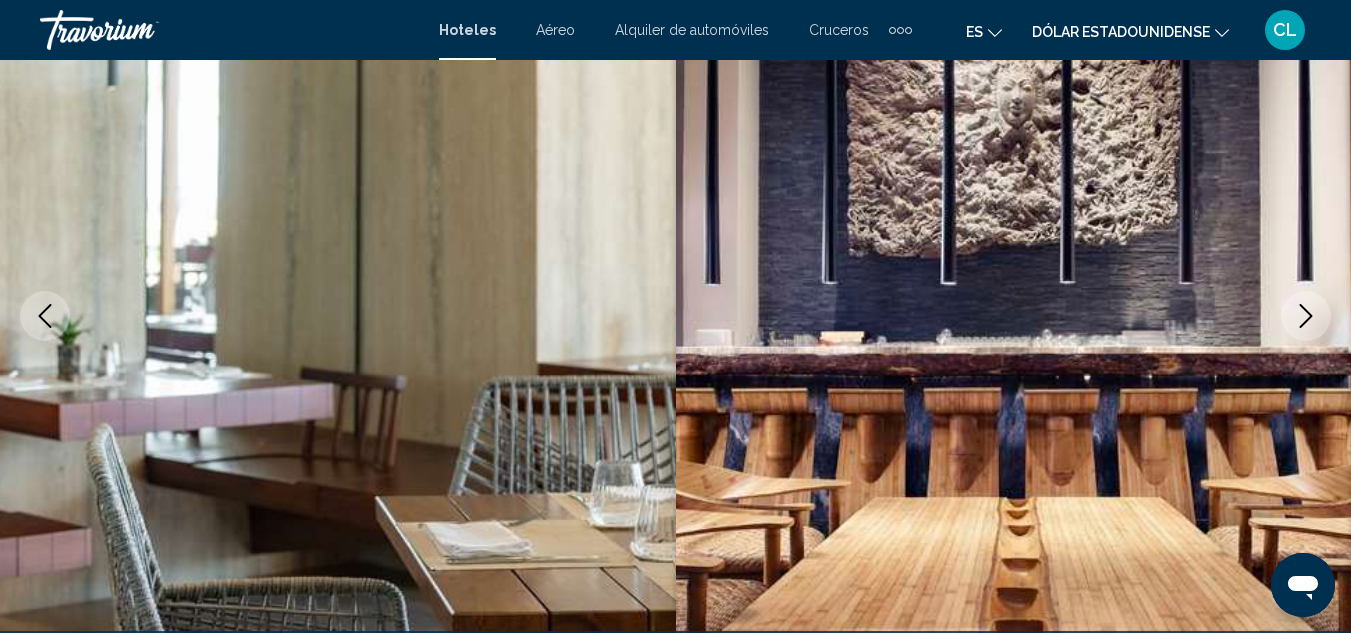 click at bounding box center (1306, 316) 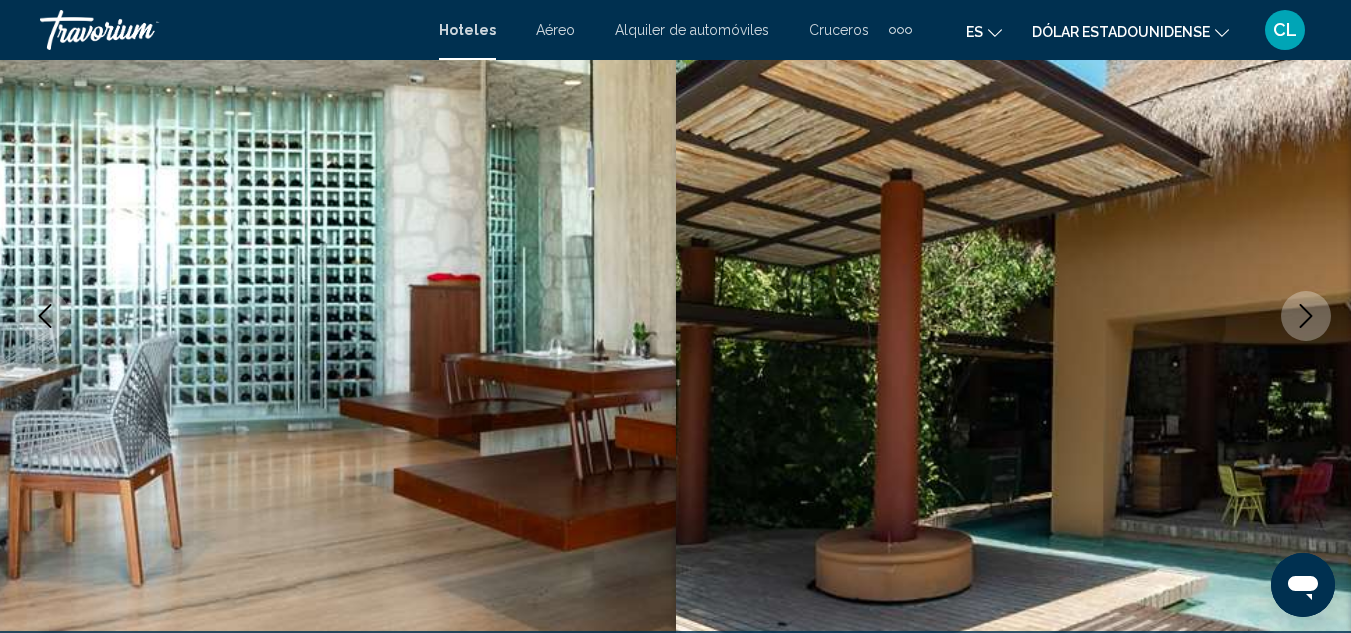 click at bounding box center [1306, 316] 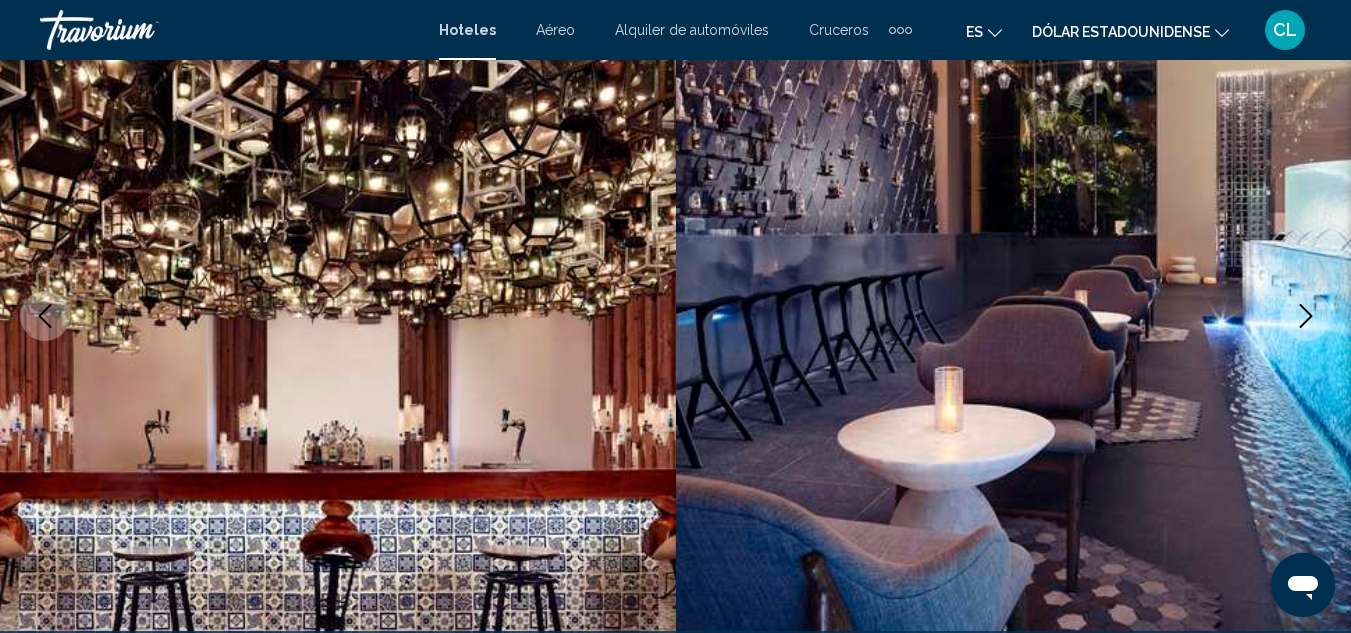 click at bounding box center [1306, 316] 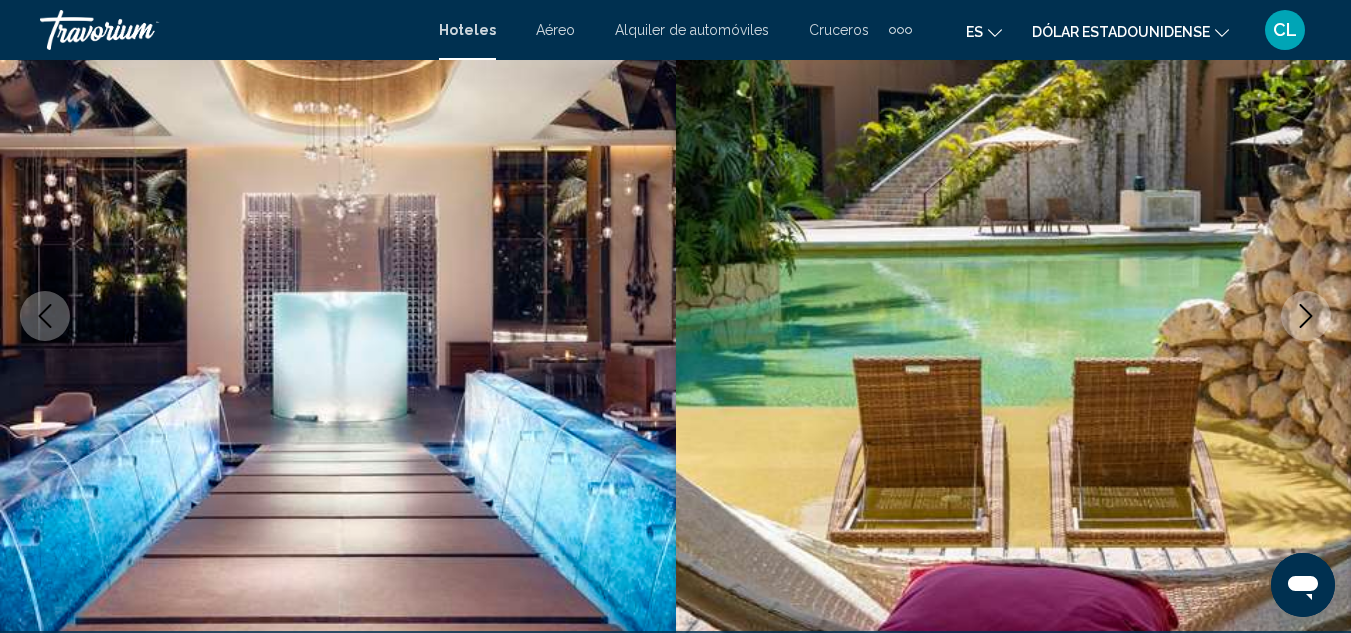 click at bounding box center (1306, 316) 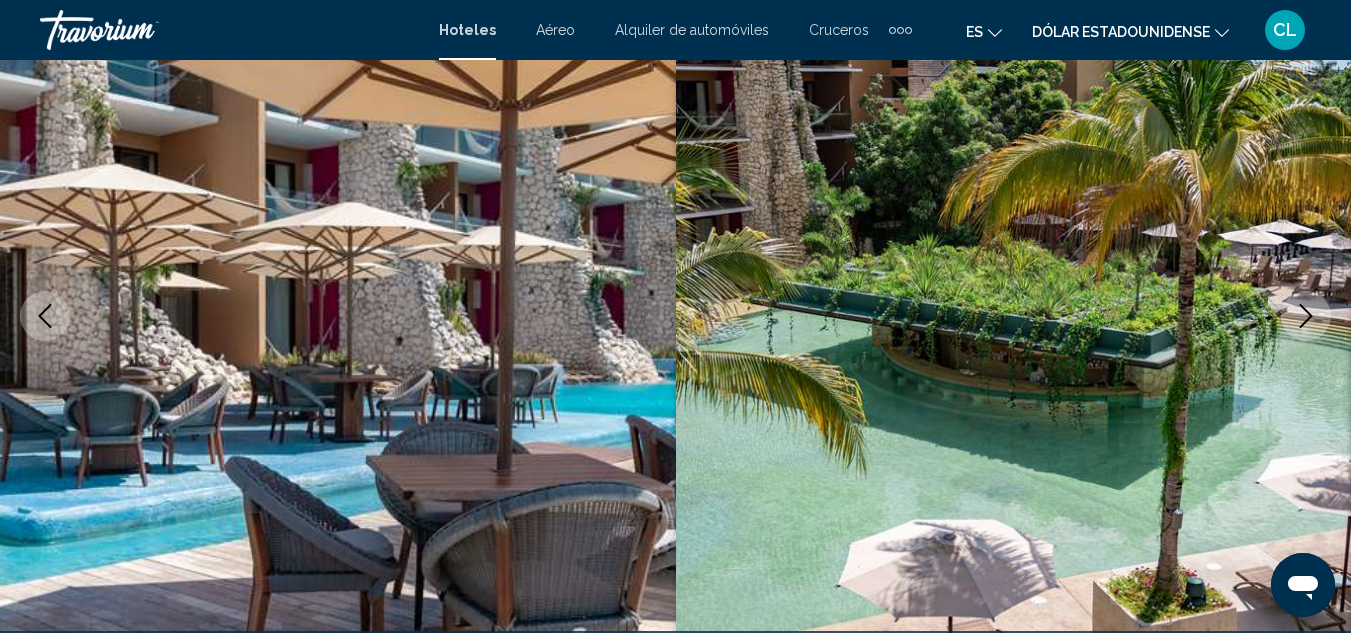click at bounding box center (1306, 316) 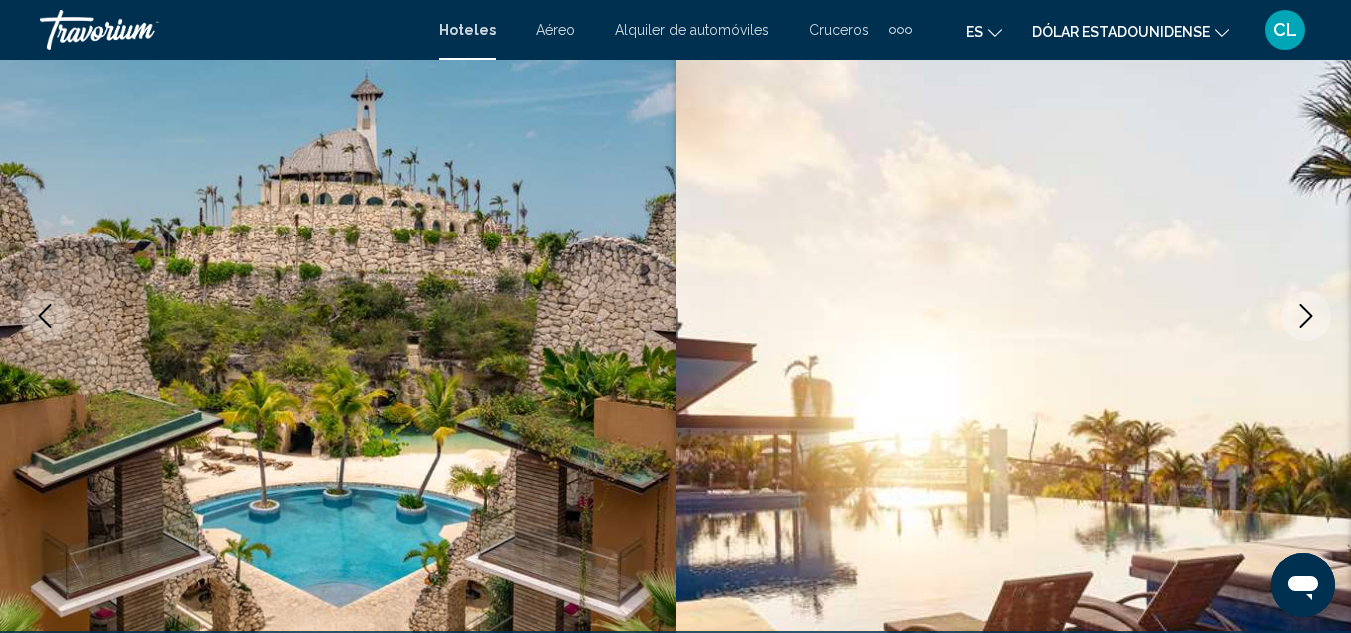 click at bounding box center (1306, 316) 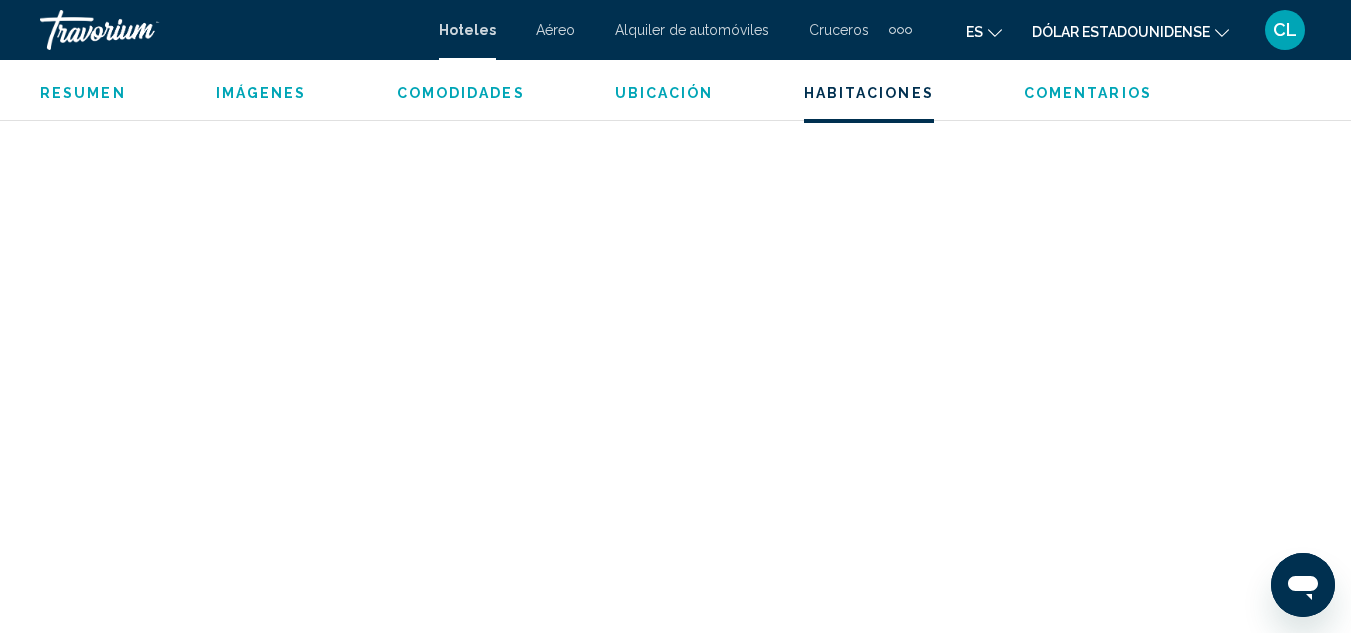 scroll, scrollTop: 0, scrollLeft: 0, axis: both 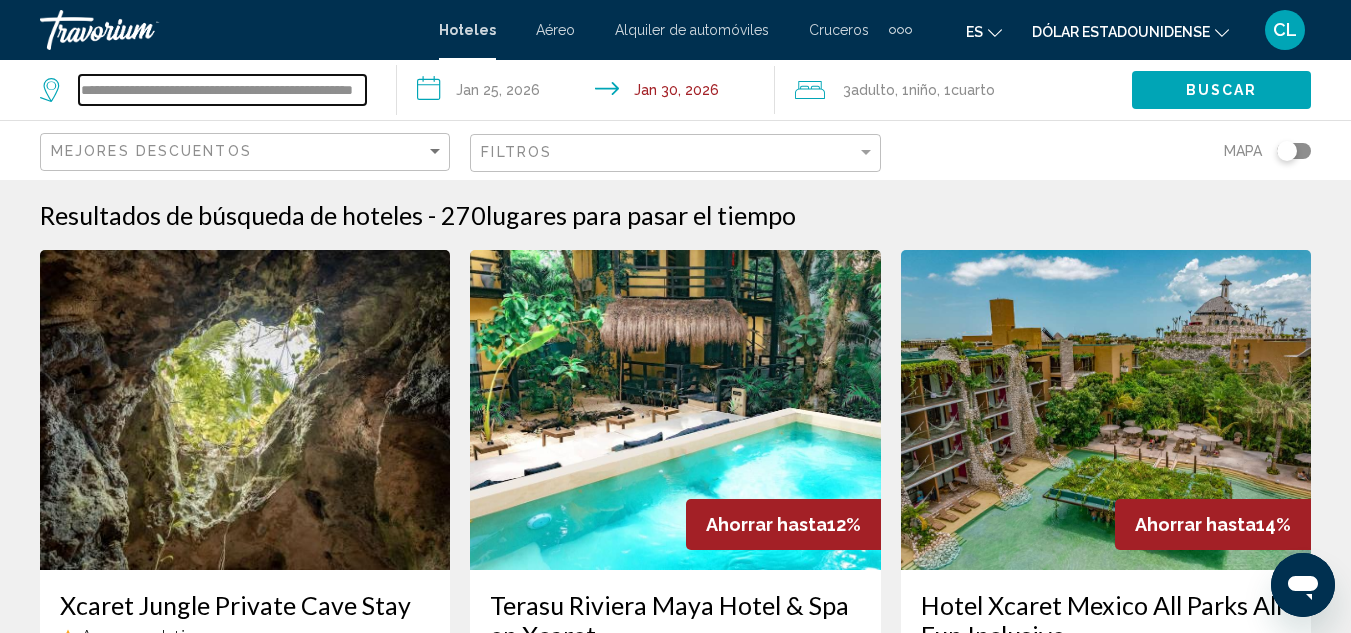click on "**********" at bounding box center (222, 90) 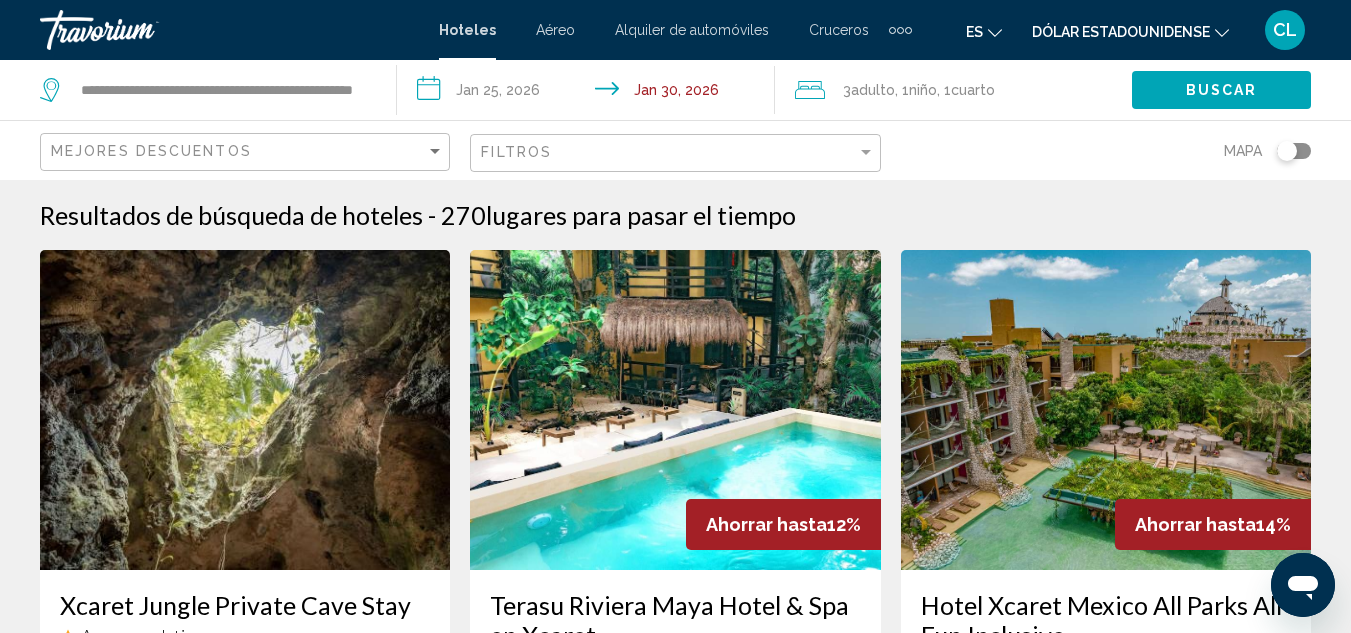 drag, startPoint x: 372, startPoint y: 89, endPoint x: 81, endPoint y: 86, distance: 291.01547 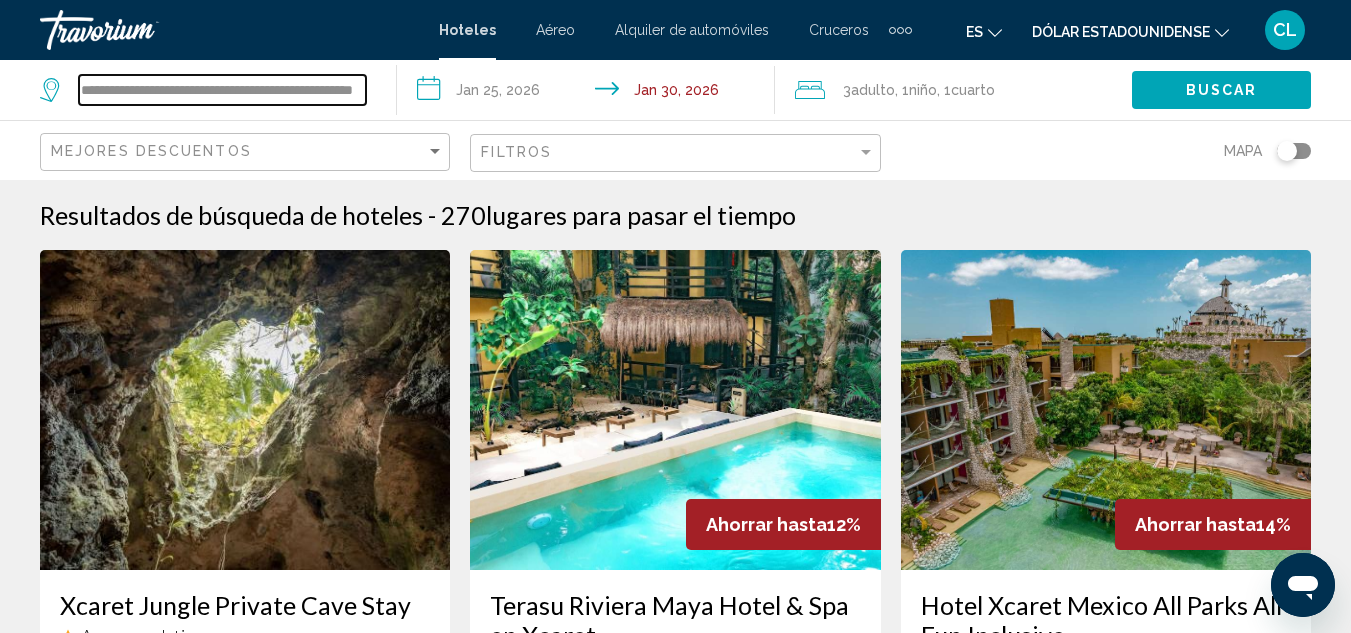 drag, startPoint x: 339, startPoint y: 90, endPoint x: 146, endPoint y: 108, distance: 193.83755 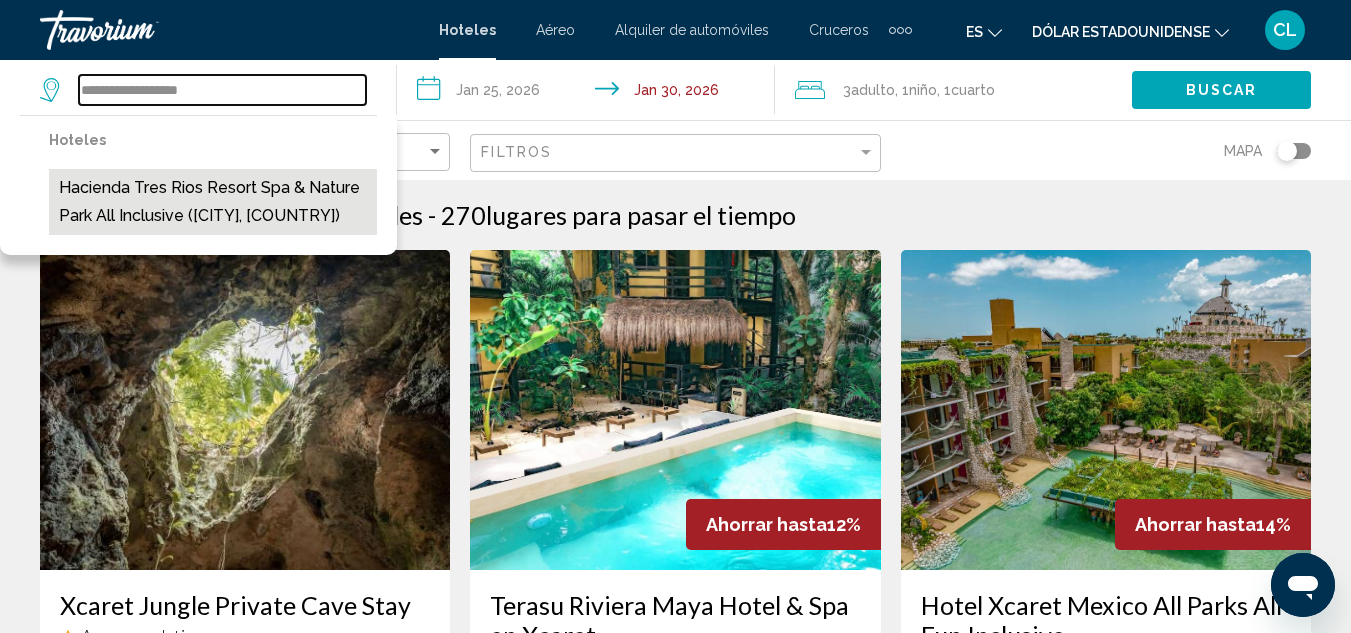 type on "**********" 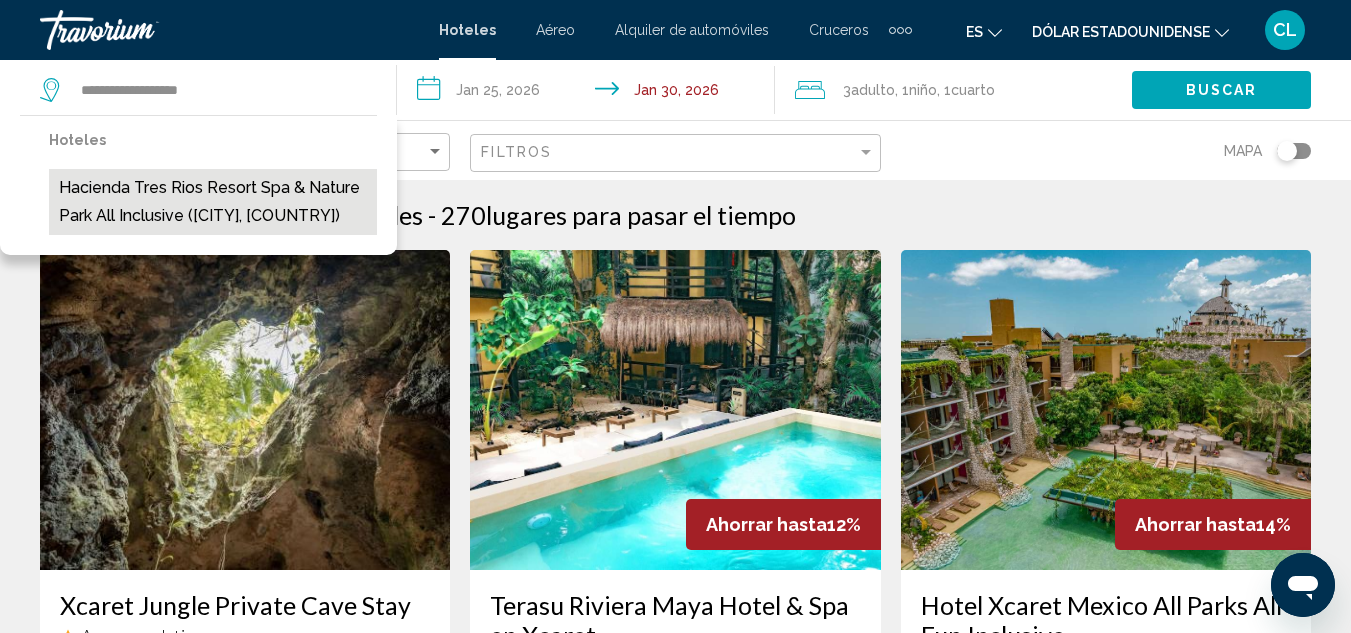 click on "Hacienda Tres Rios Resort Spa & Nature Park All Inclusive ([CITY], [COUNTRY])" at bounding box center [213, 202] 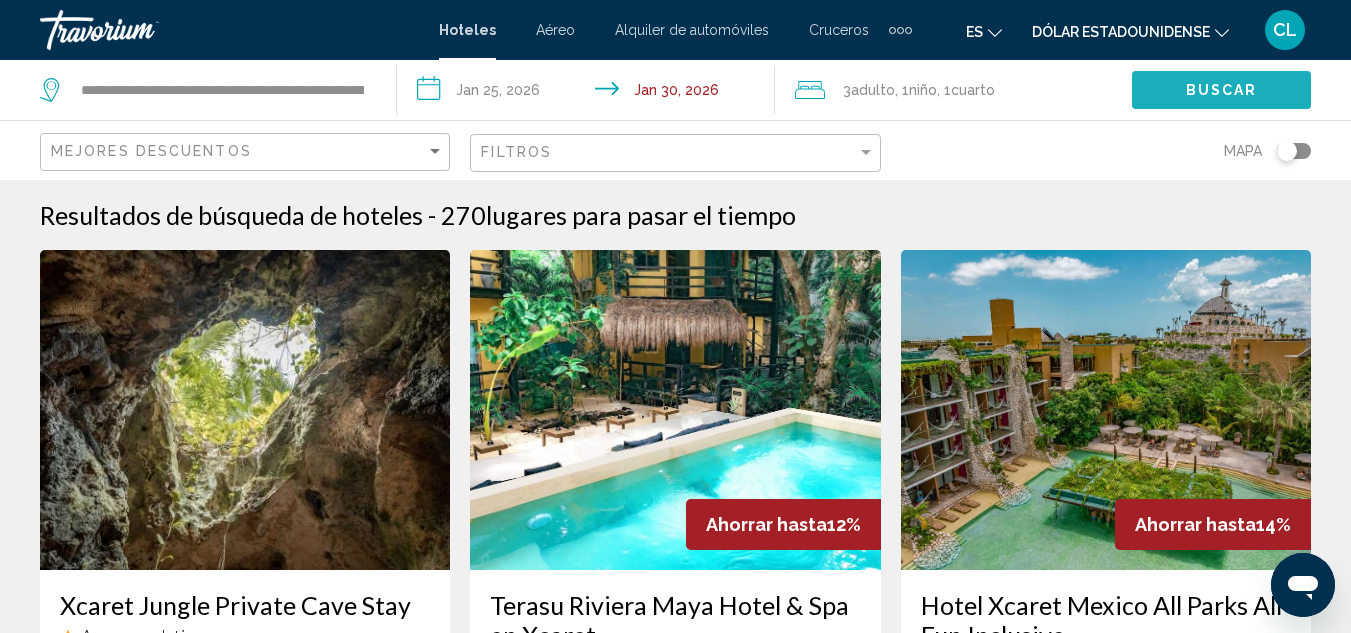 click on "Buscar" at bounding box center [1222, 91] 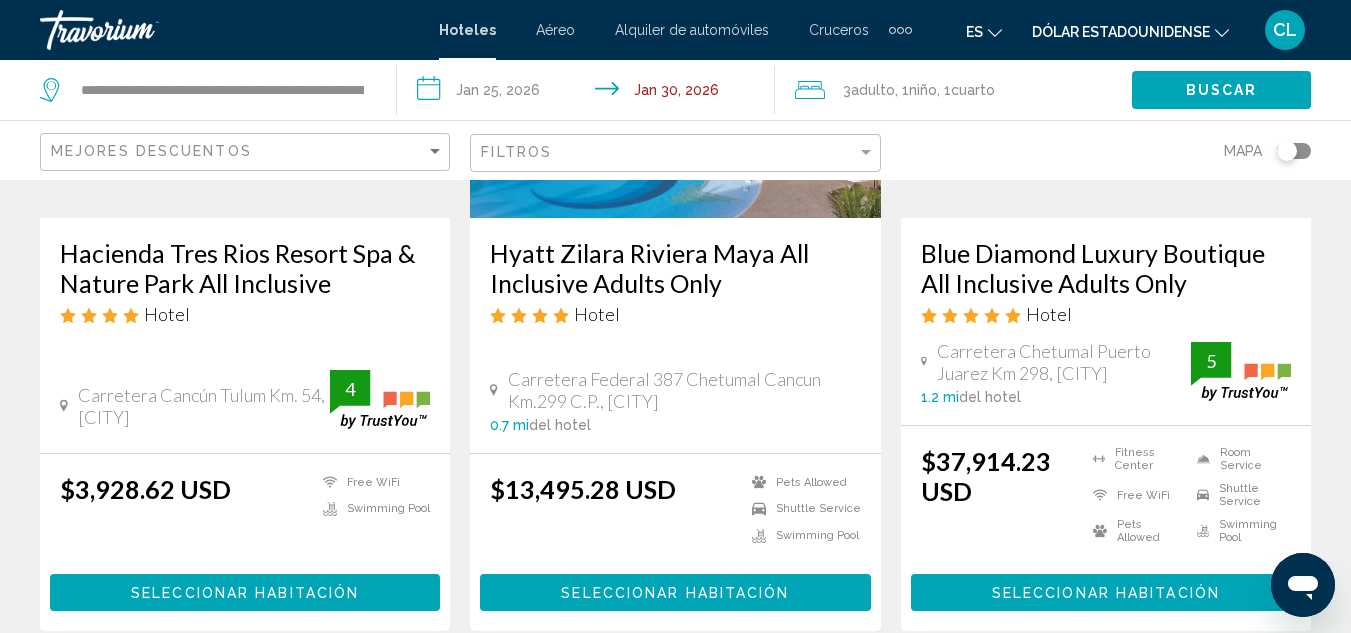 scroll, scrollTop: 0, scrollLeft: 0, axis: both 